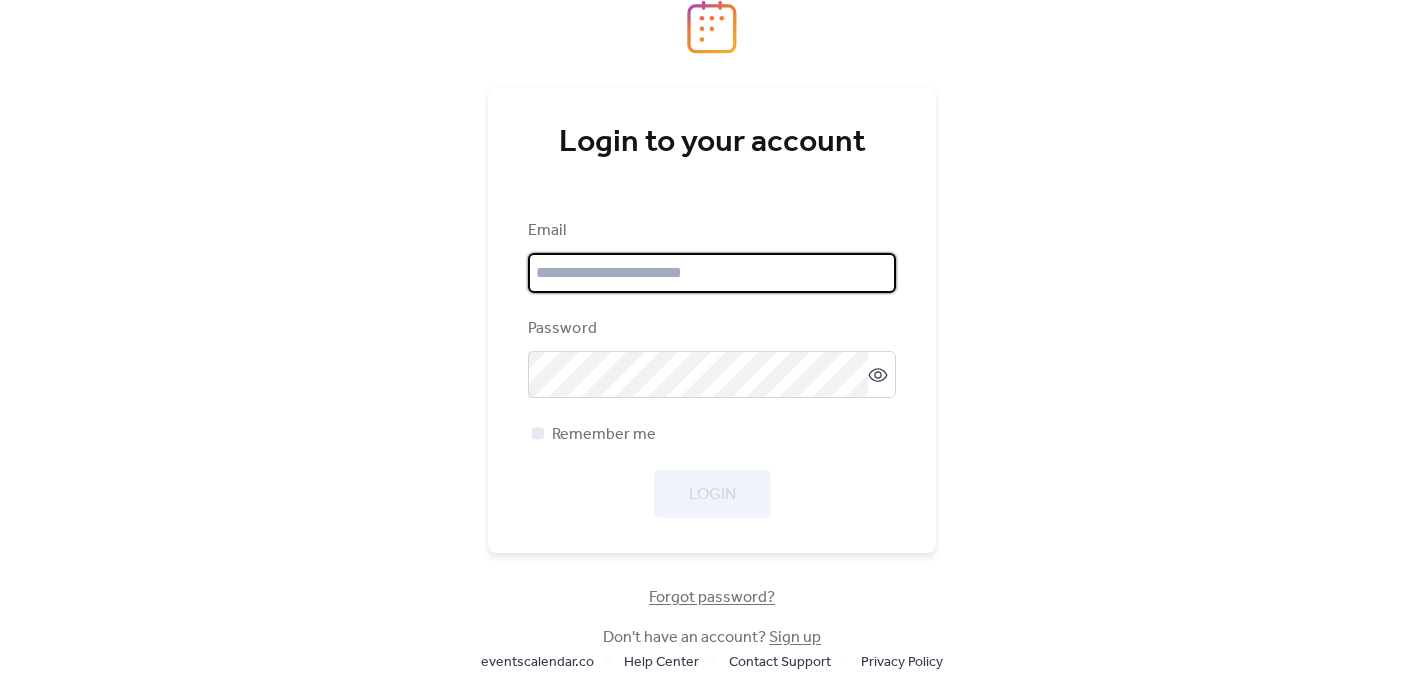 scroll, scrollTop: 0, scrollLeft: 0, axis: both 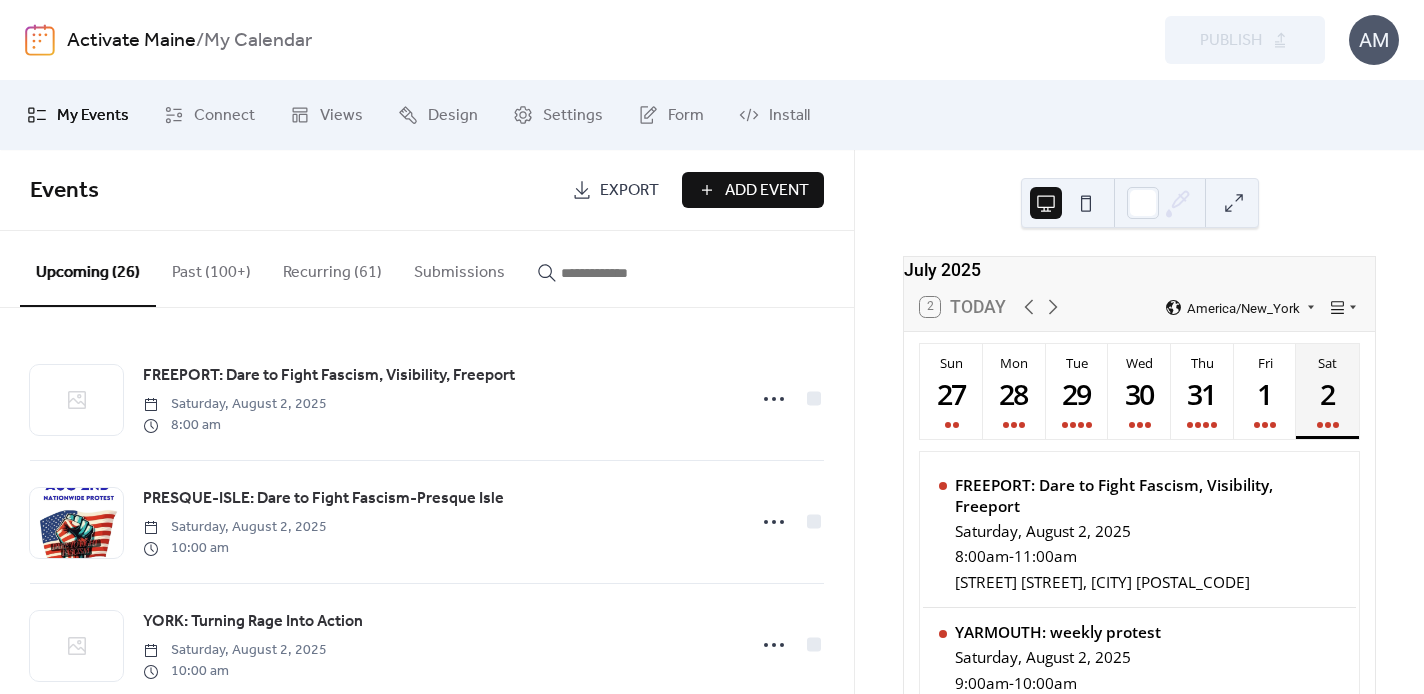 click on "Submissions" at bounding box center (459, 268) 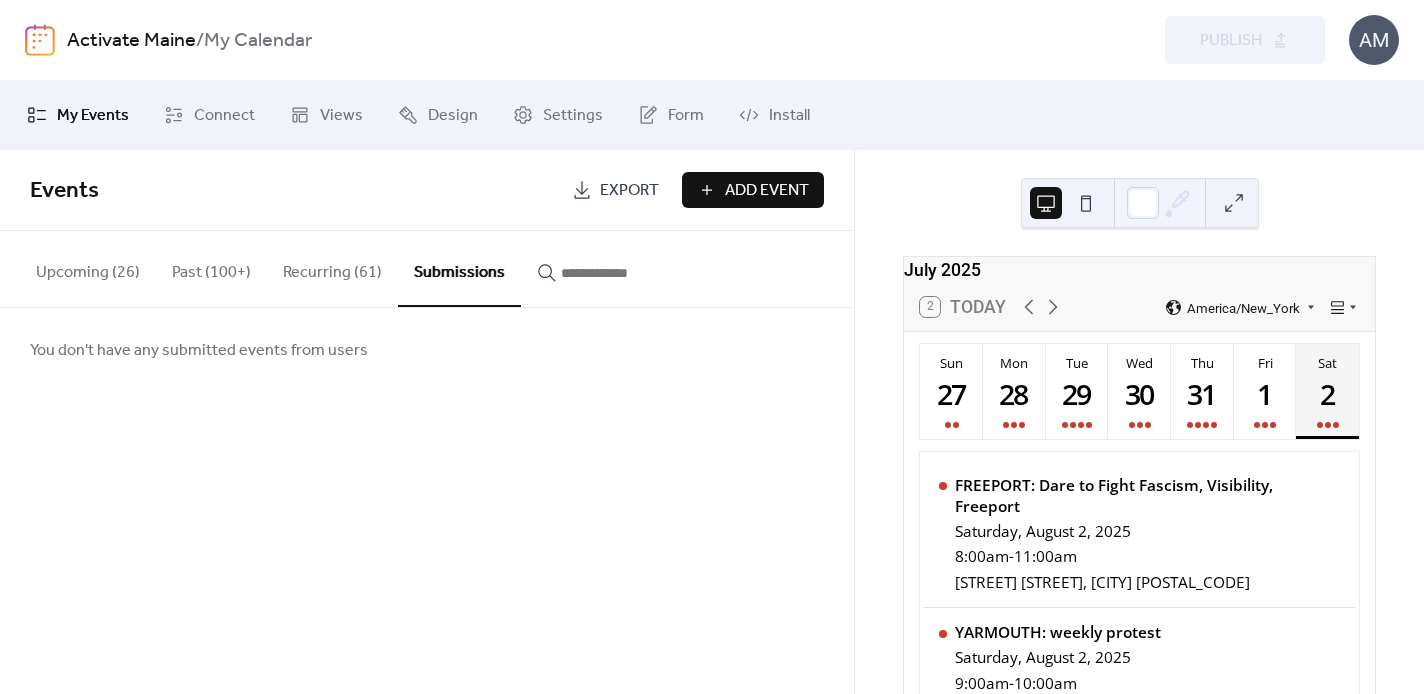 click on "Add Event" at bounding box center [767, 191] 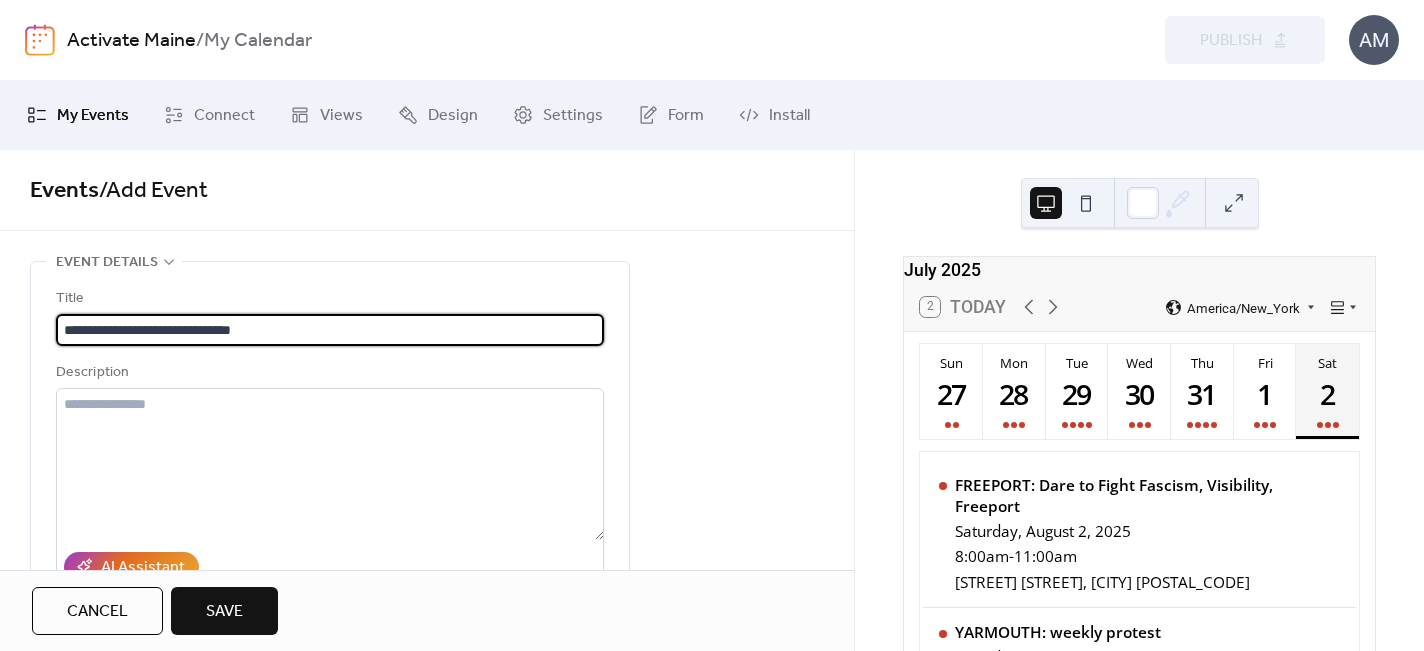 click on "**********" at bounding box center (330, 330) 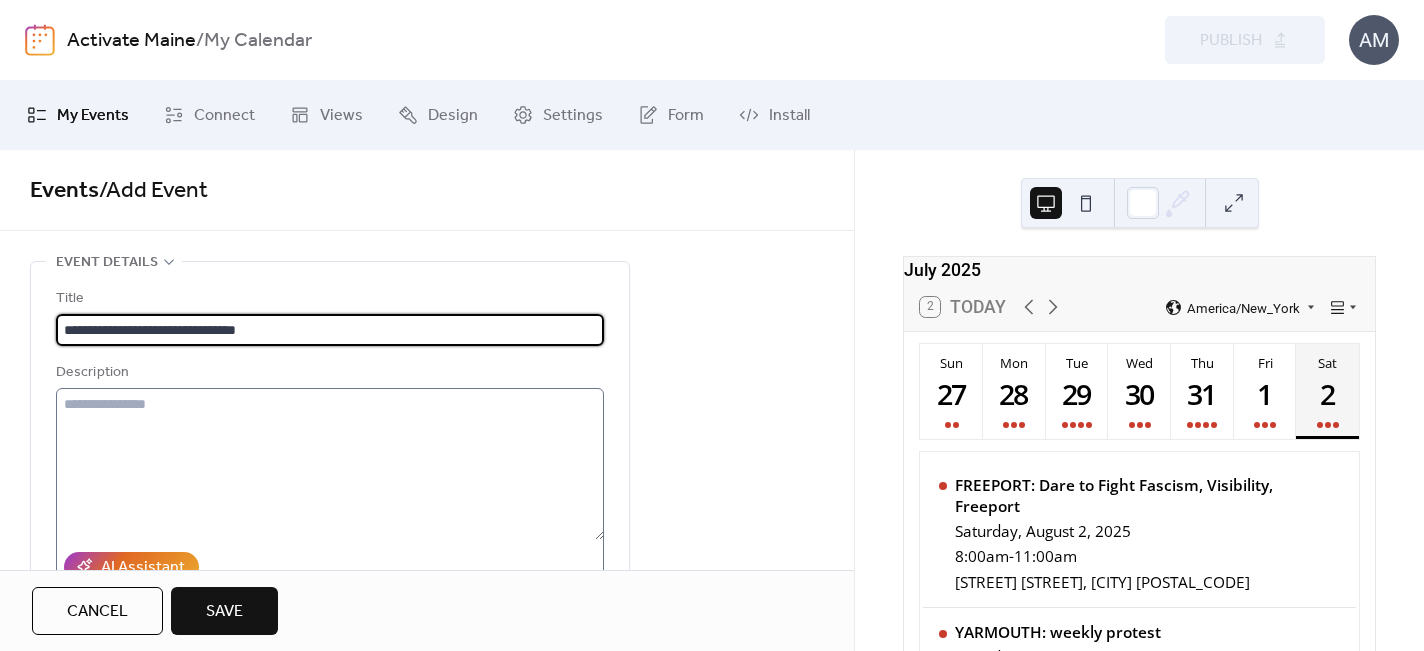 type on "**********" 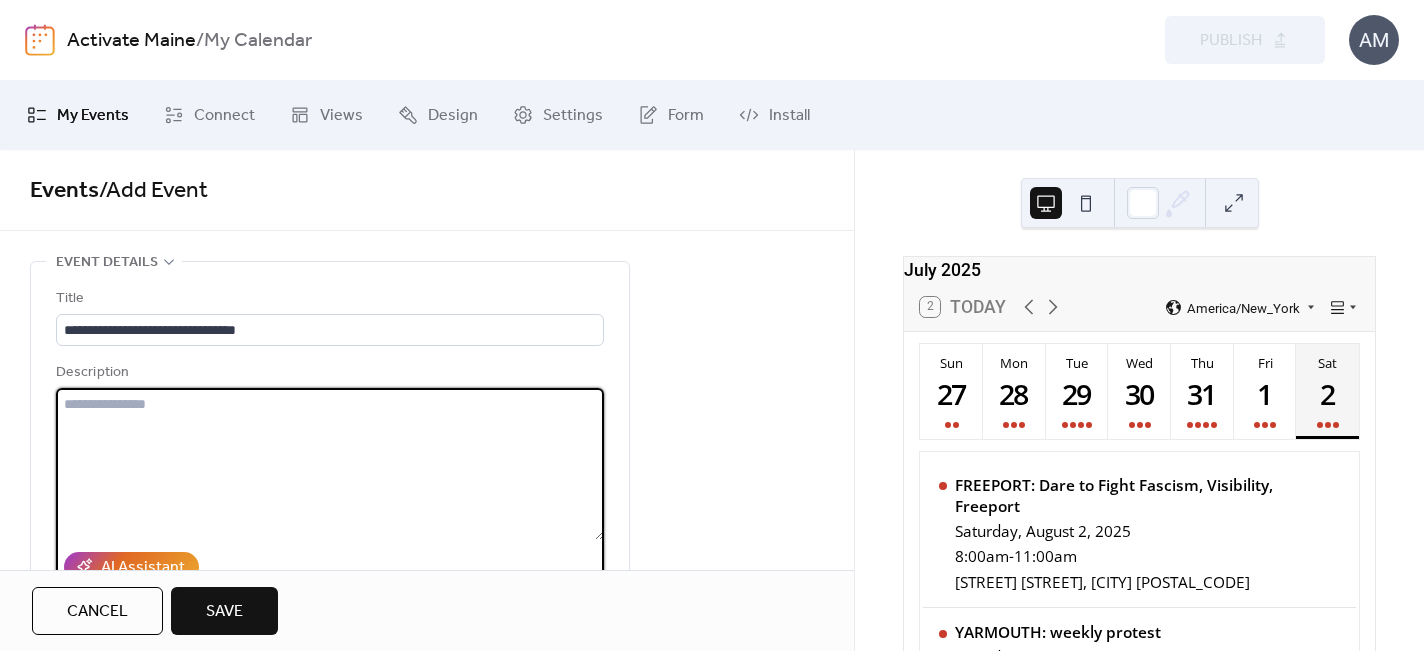 click at bounding box center (330, 464) 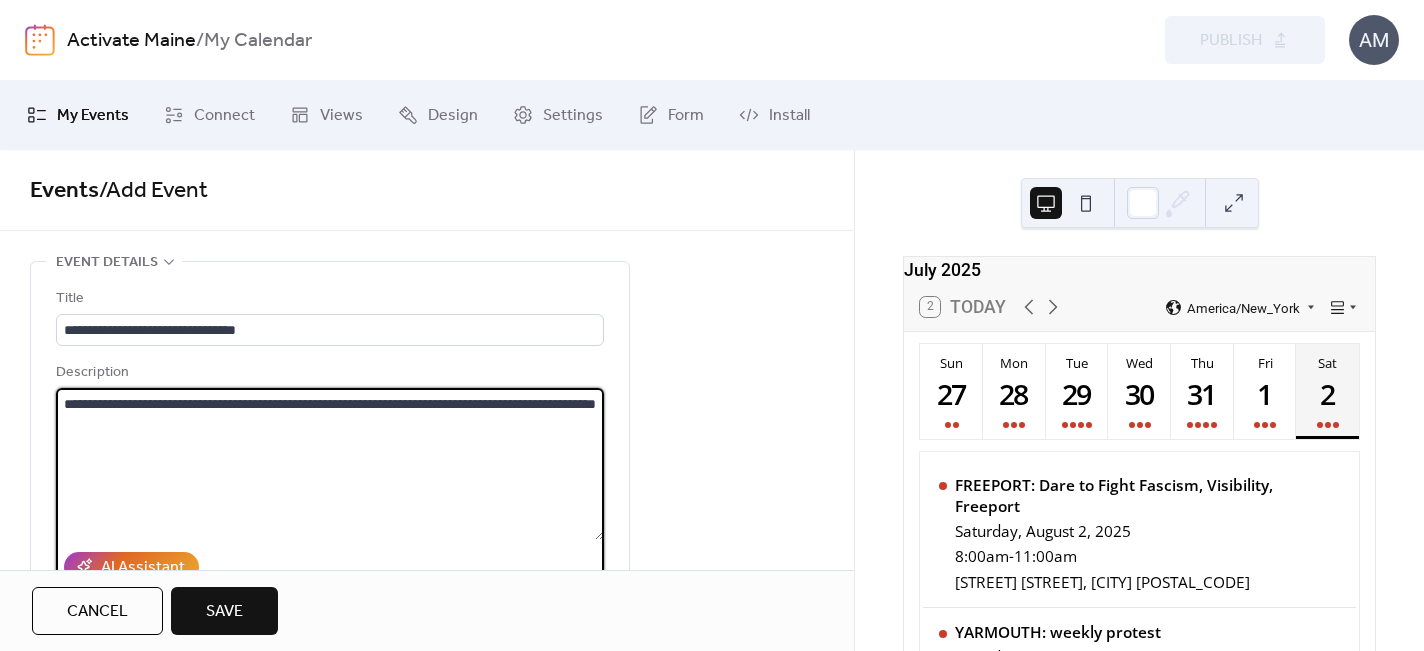 click on "**********" at bounding box center (330, 464) 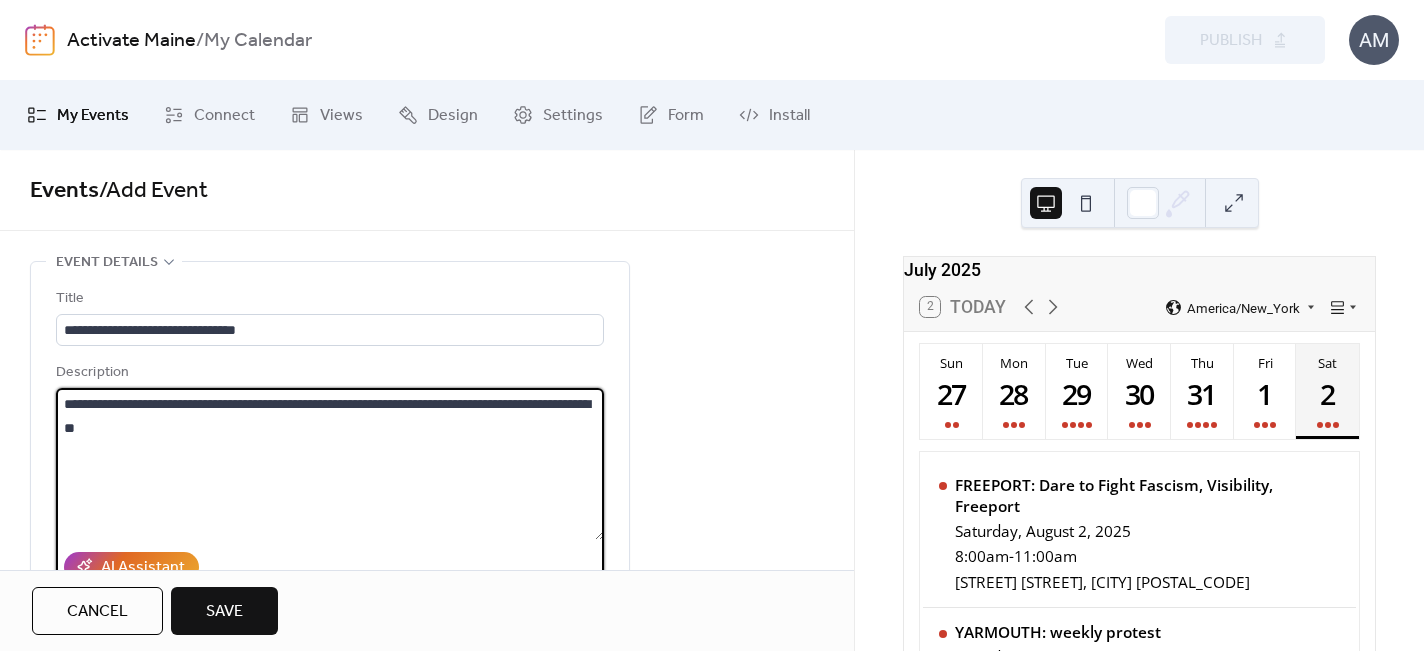 click on "**********" at bounding box center [330, 464] 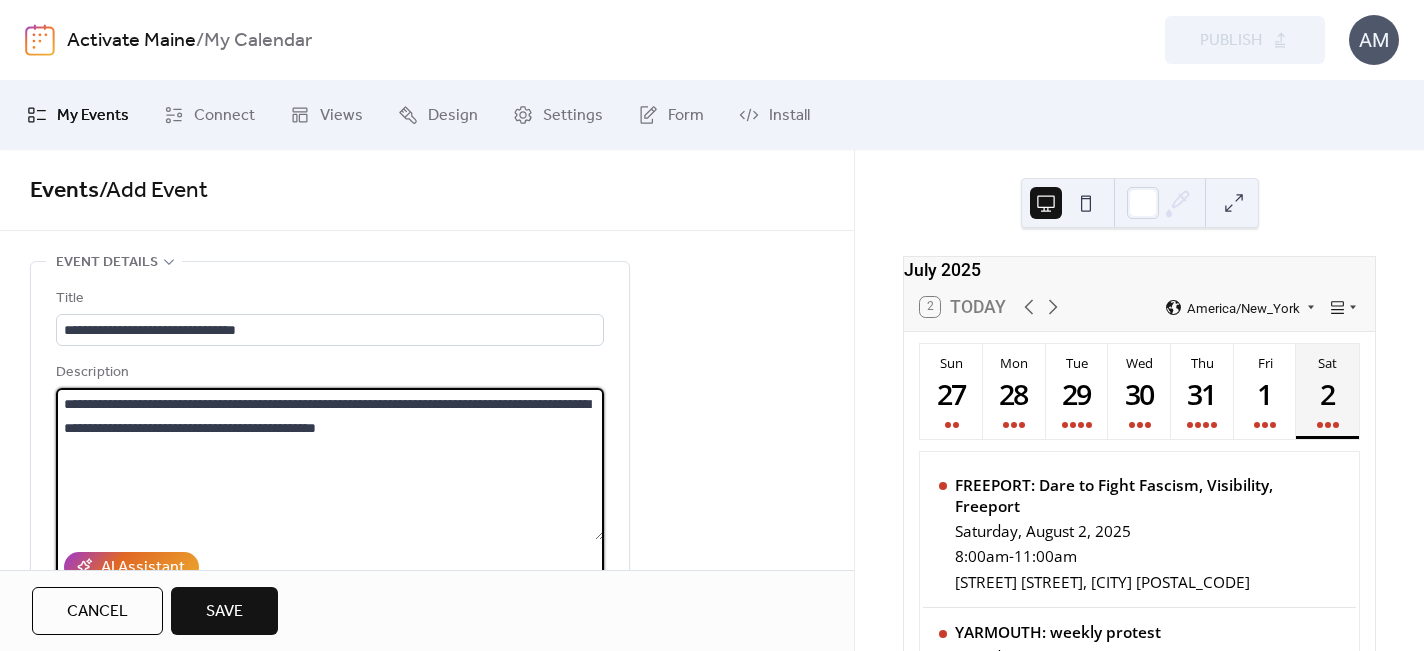 click on "**********" at bounding box center [330, 464] 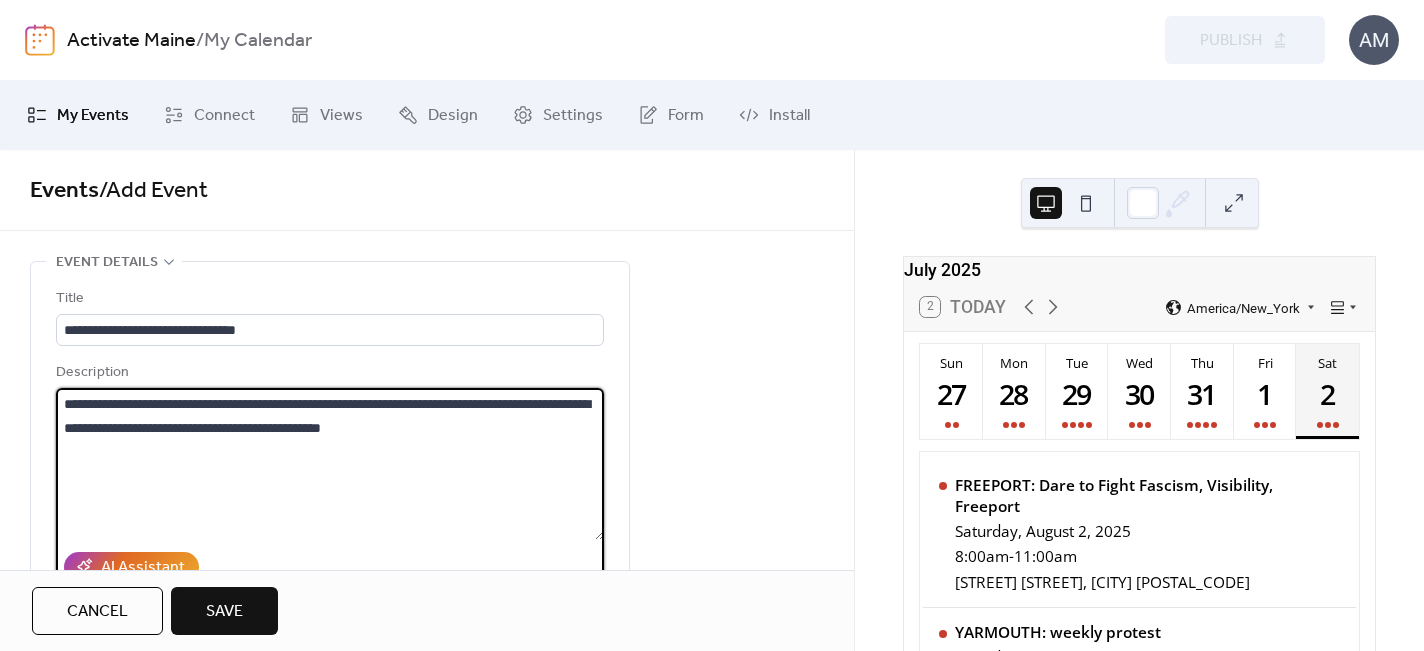 click on "**********" at bounding box center [330, 464] 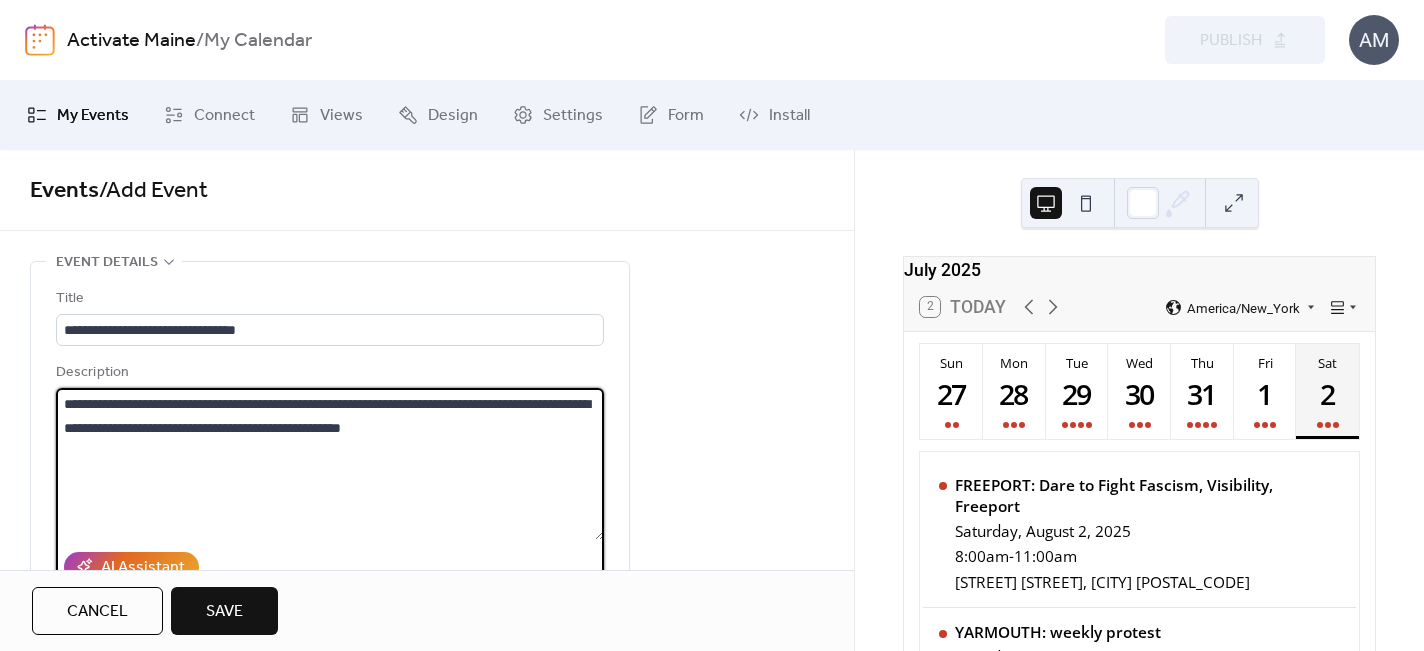 click on "**********" at bounding box center (330, 464) 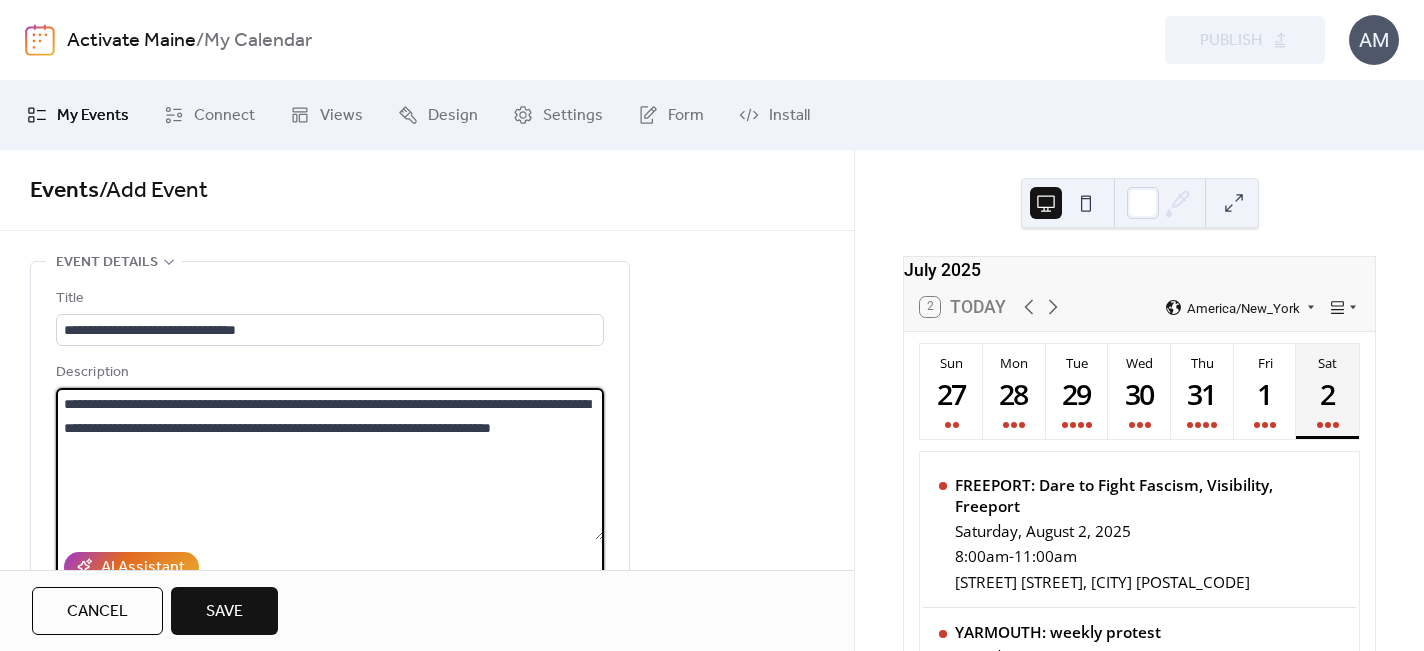 click on "**********" at bounding box center [330, 464] 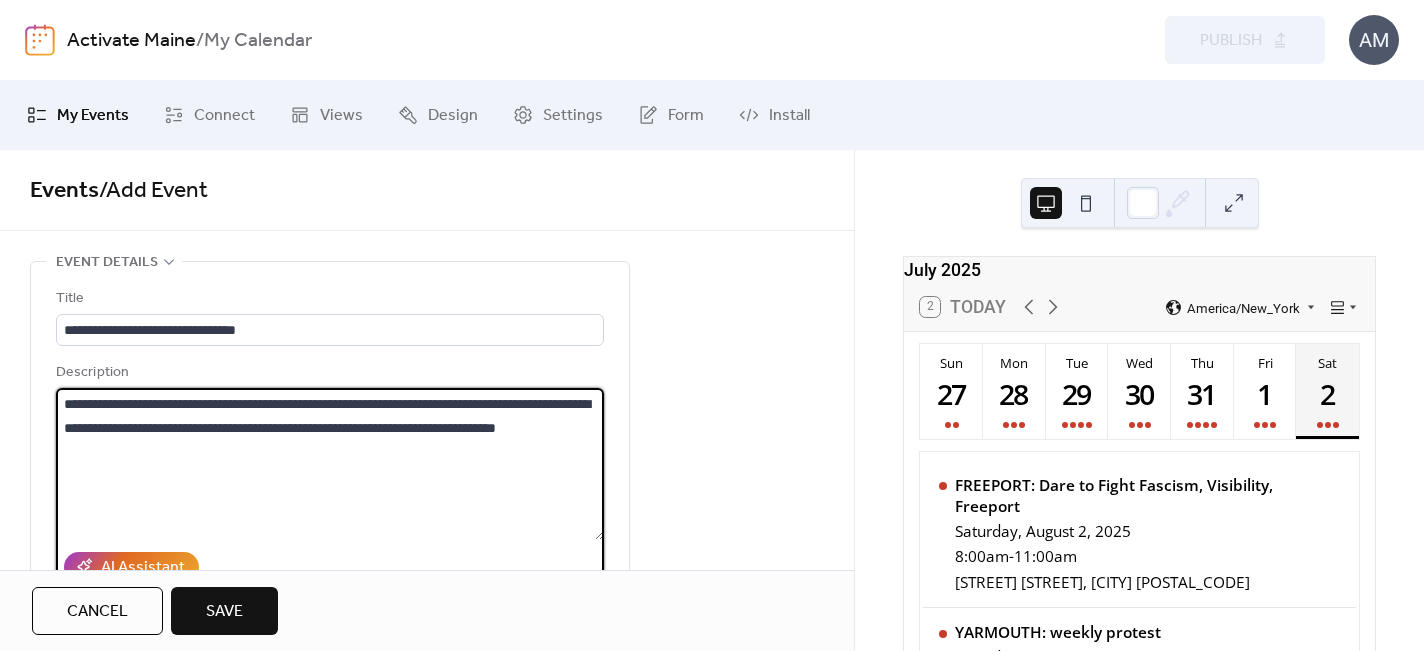 click on "**********" at bounding box center [330, 464] 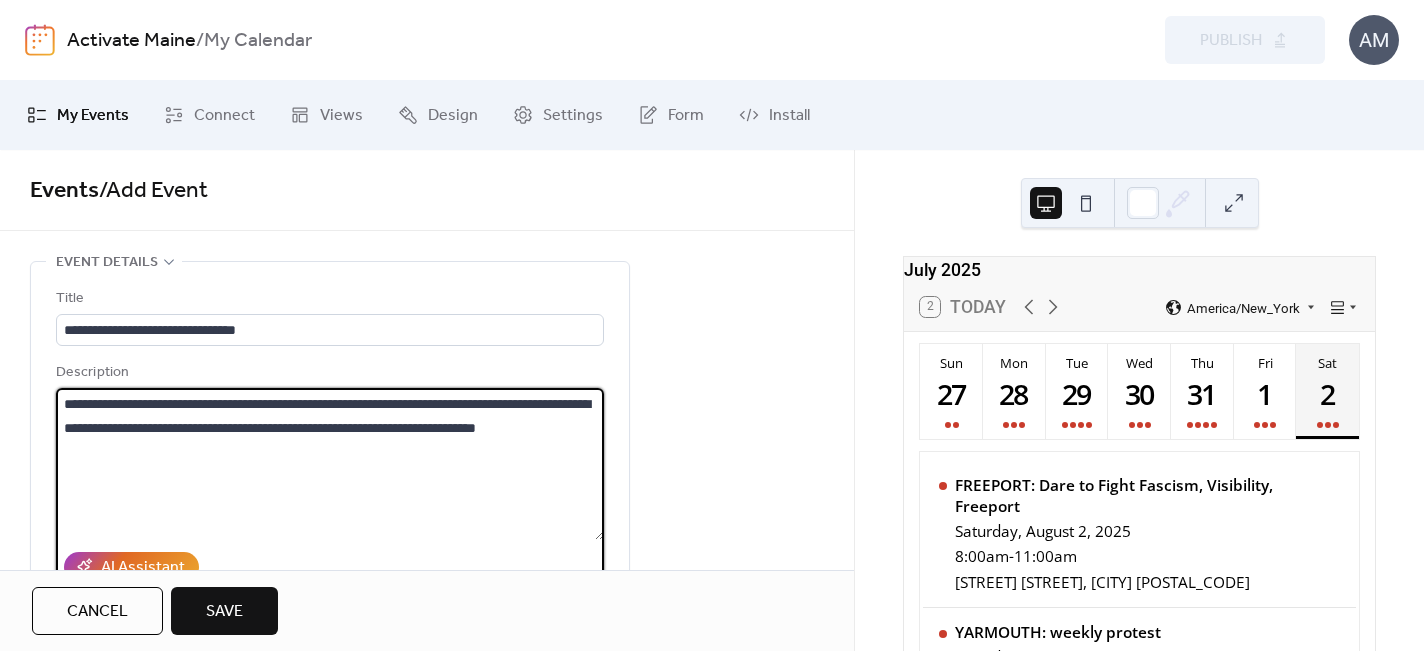 click on "**********" at bounding box center (330, 464) 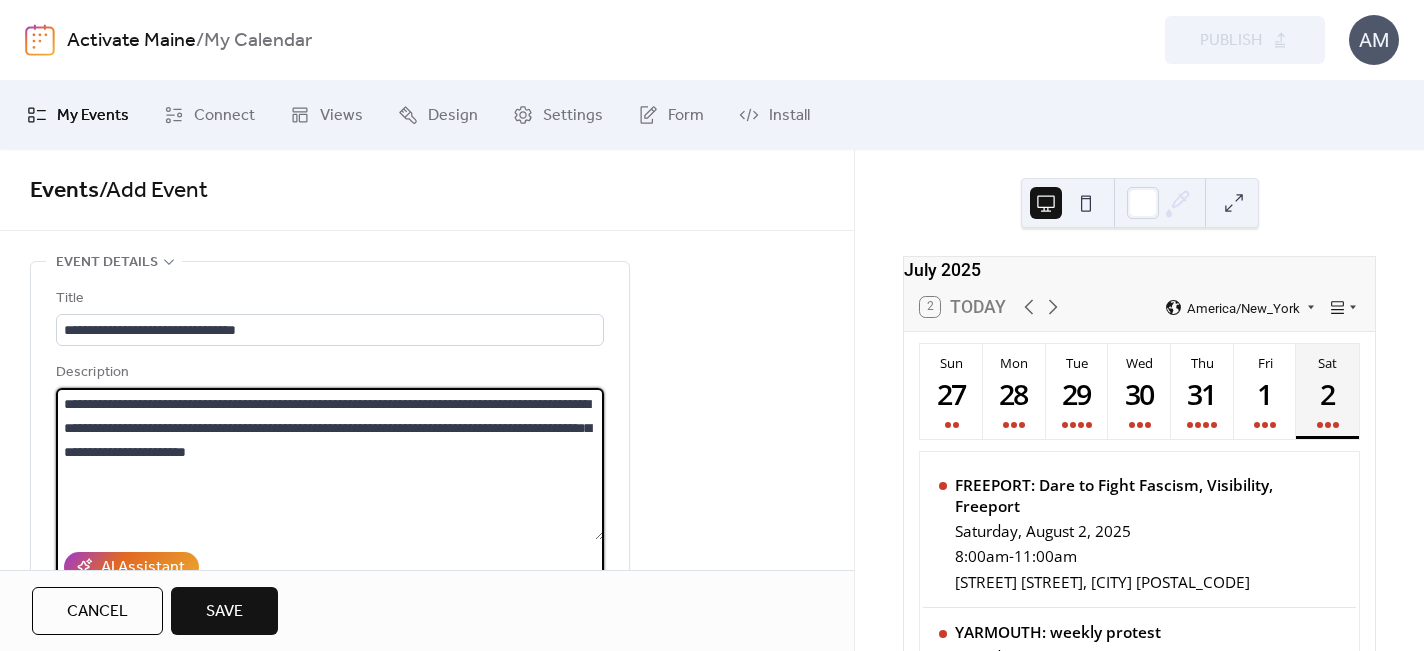 click on "**********" at bounding box center [427, 947] 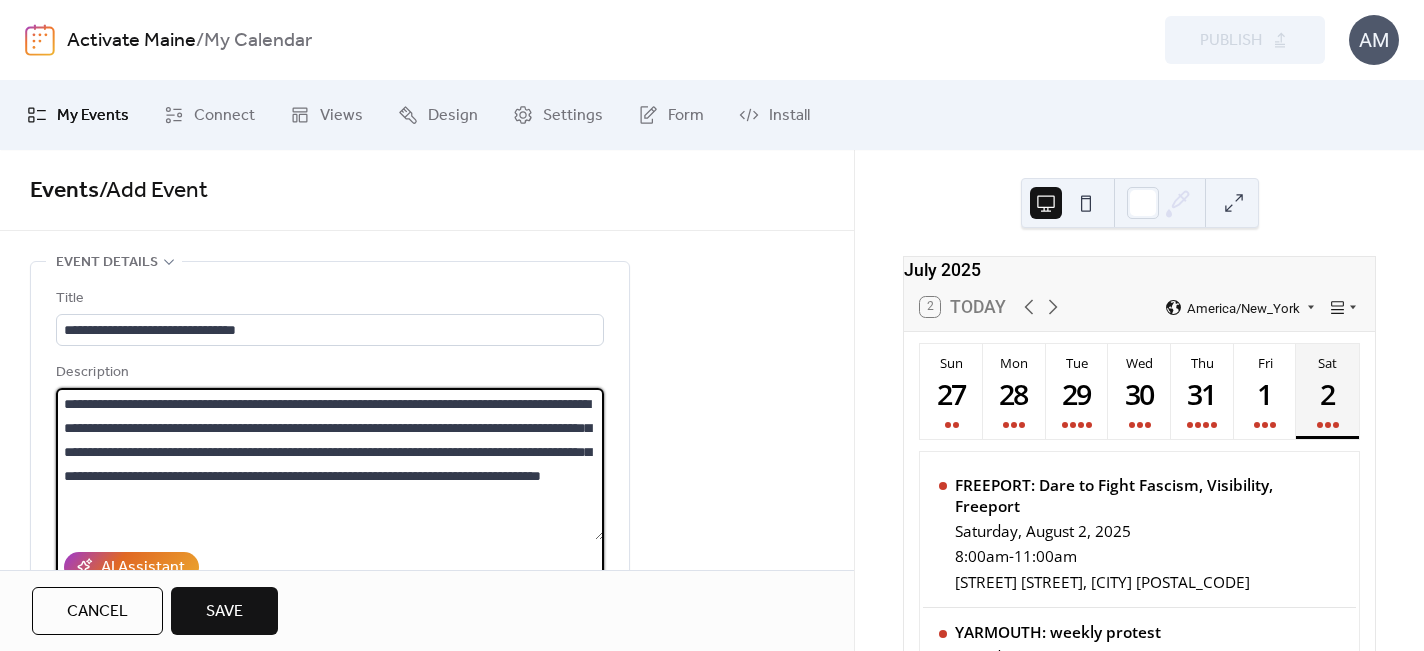 click on "**********" at bounding box center [330, 464] 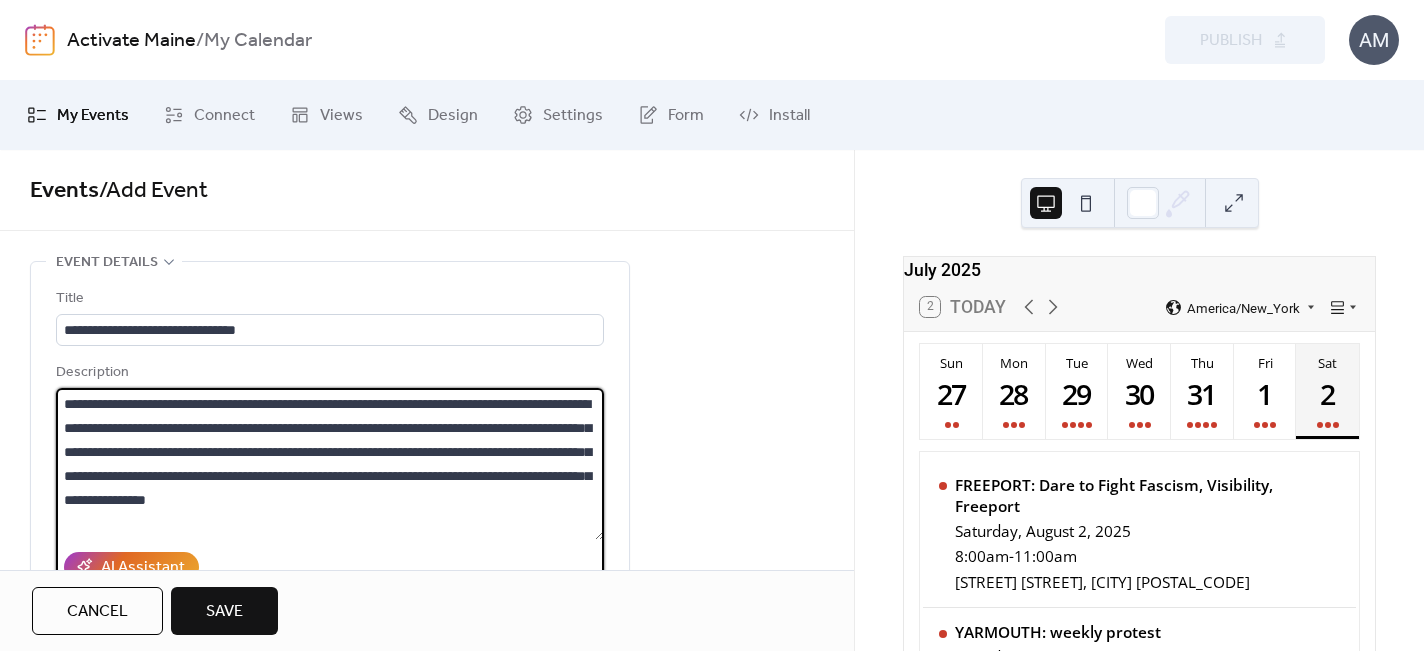 click on "**********" at bounding box center [330, 464] 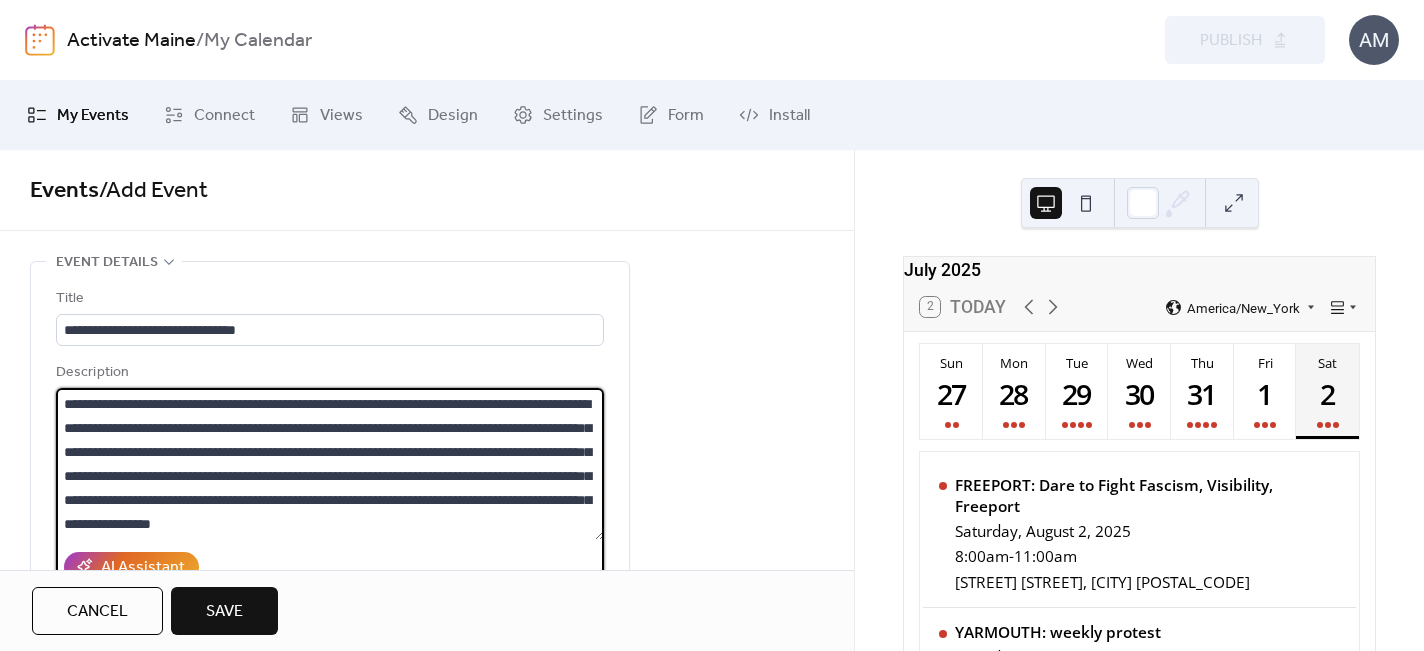 scroll, scrollTop: 21, scrollLeft: 0, axis: vertical 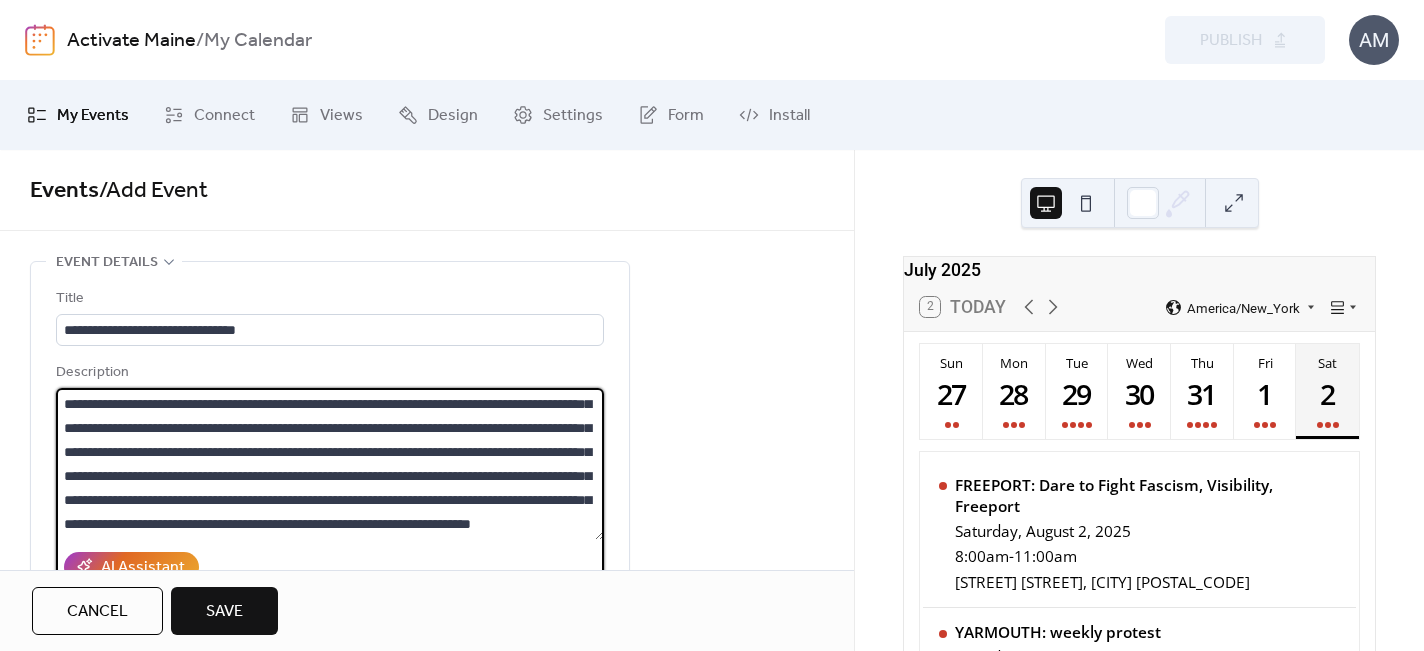 click on "**********" at bounding box center (330, 464) 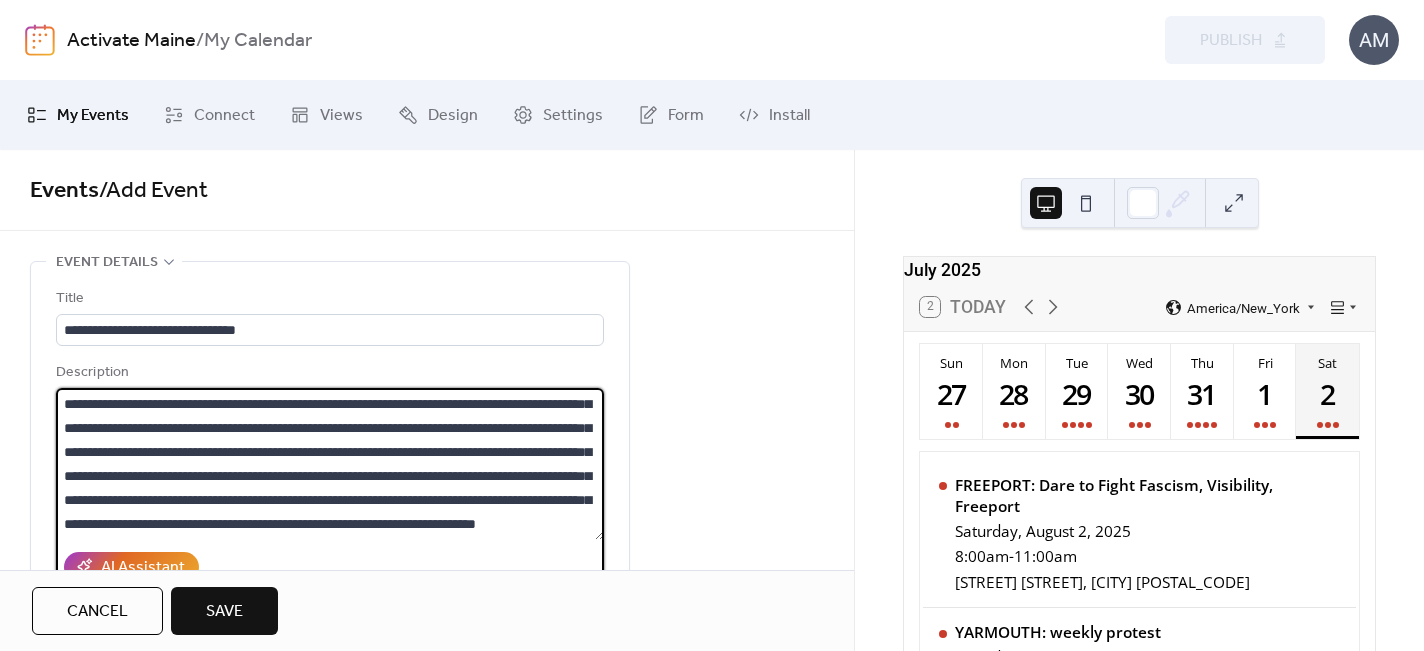 scroll, scrollTop: 93, scrollLeft: 0, axis: vertical 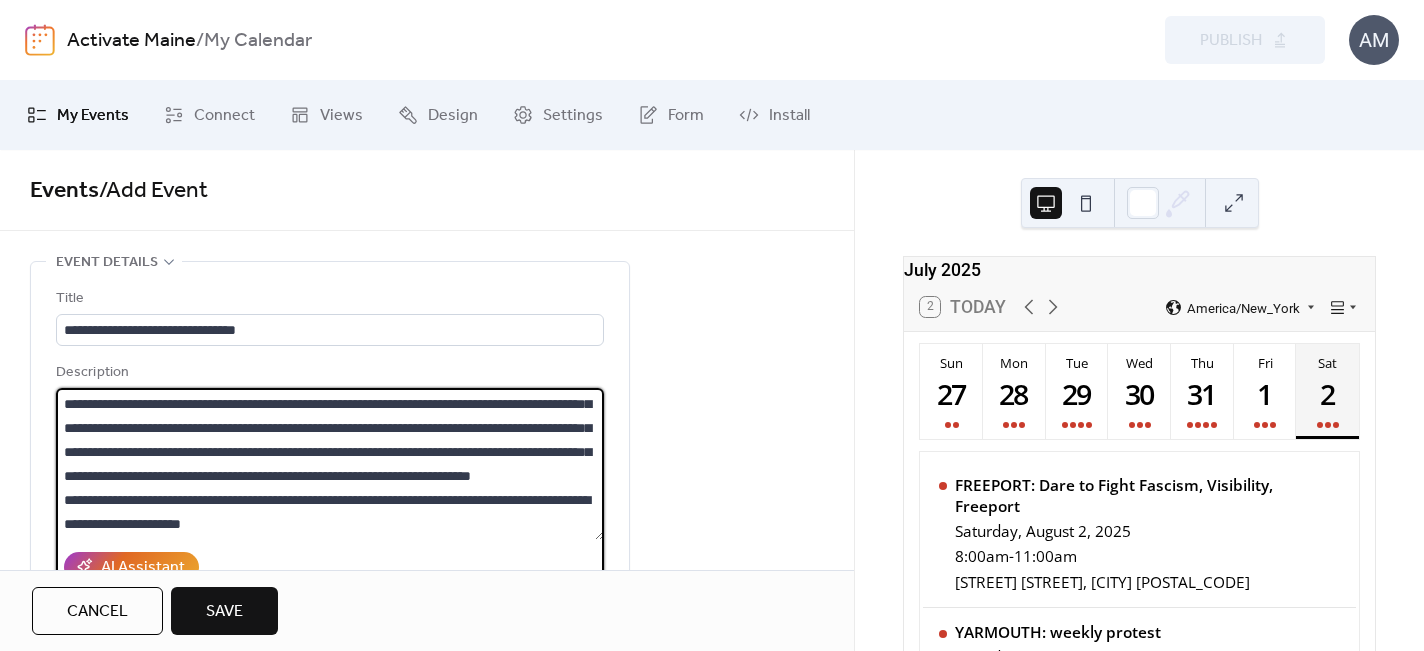 click on "**********" at bounding box center (330, 464) 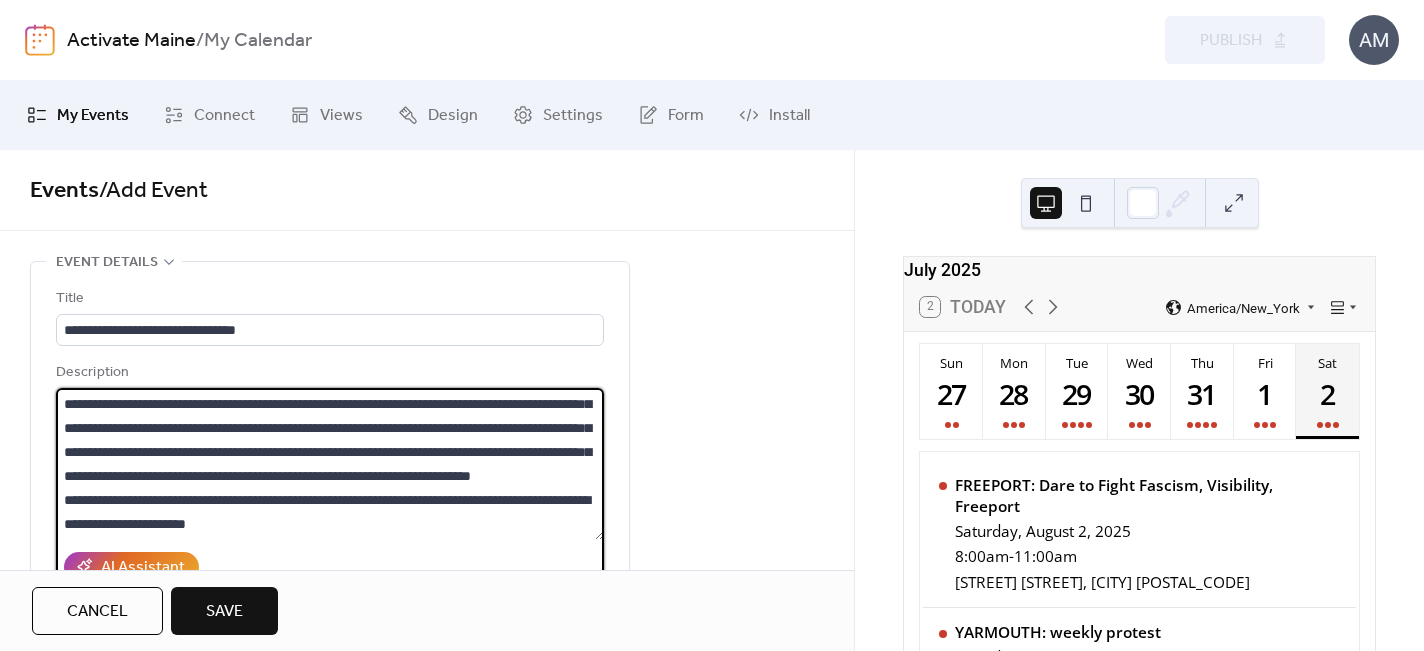 click on "**********" at bounding box center [330, 464] 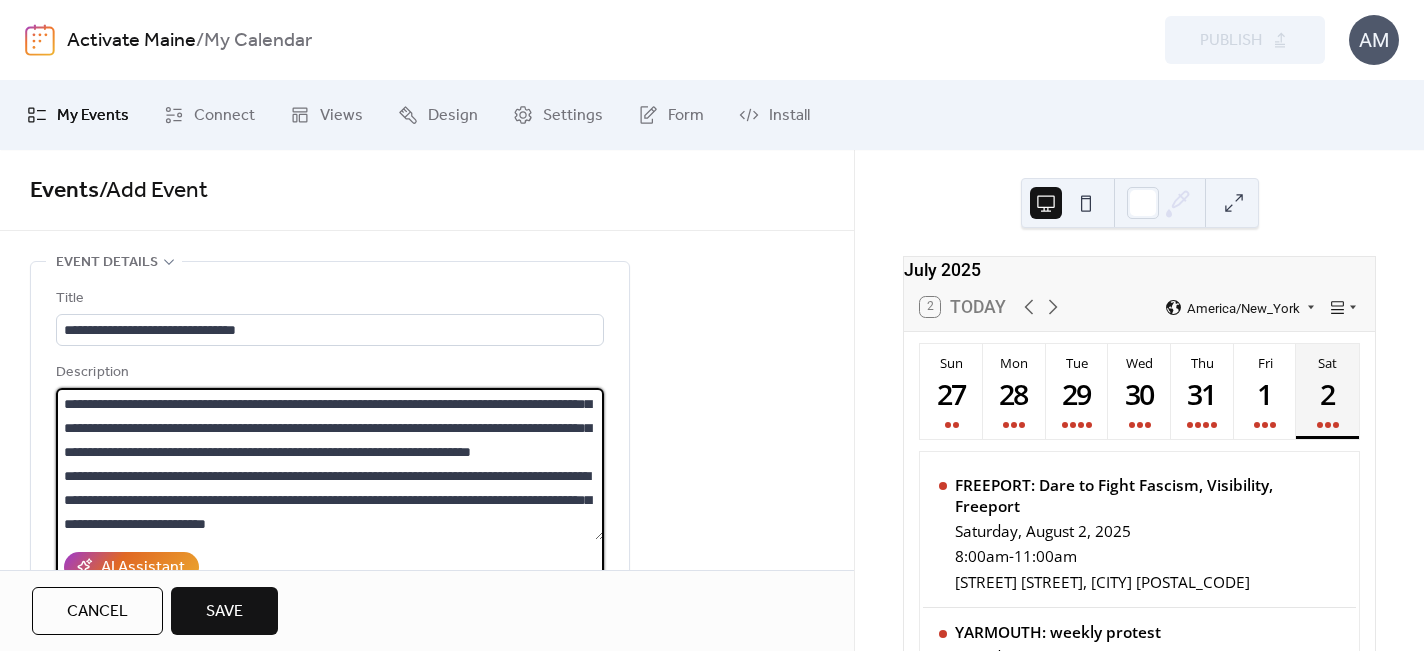 scroll, scrollTop: 144, scrollLeft: 0, axis: vertical 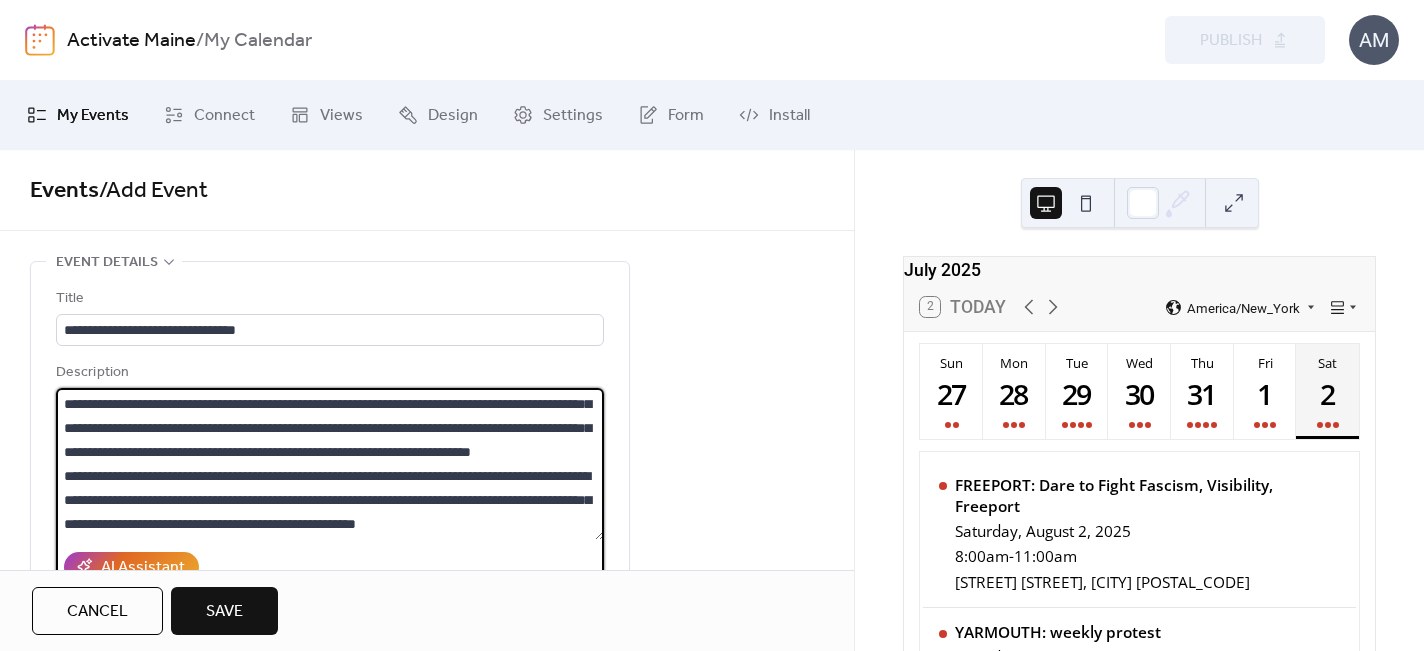 click on "**********" at bounding box center [330, 464] 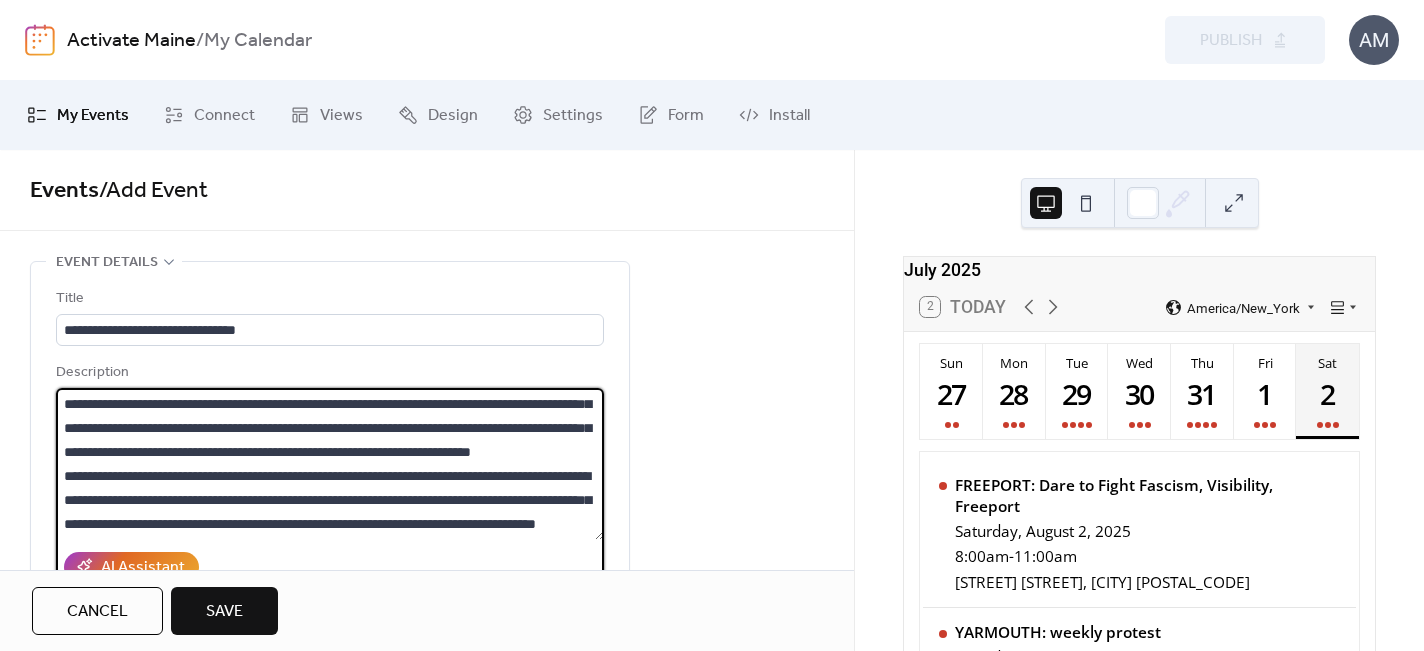 click on "**********" at bounding box center [330, 464] 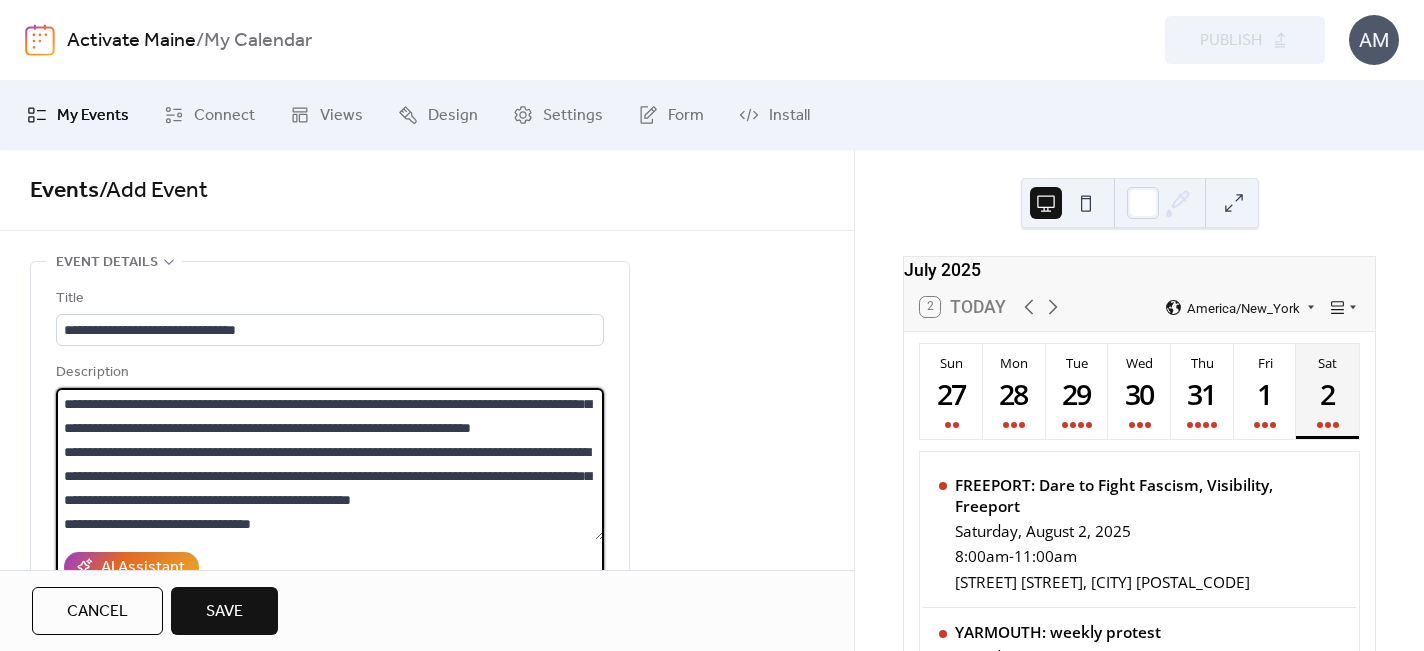 scroll, scrollTop: 192, scrollLeft: 0, axis: vertical 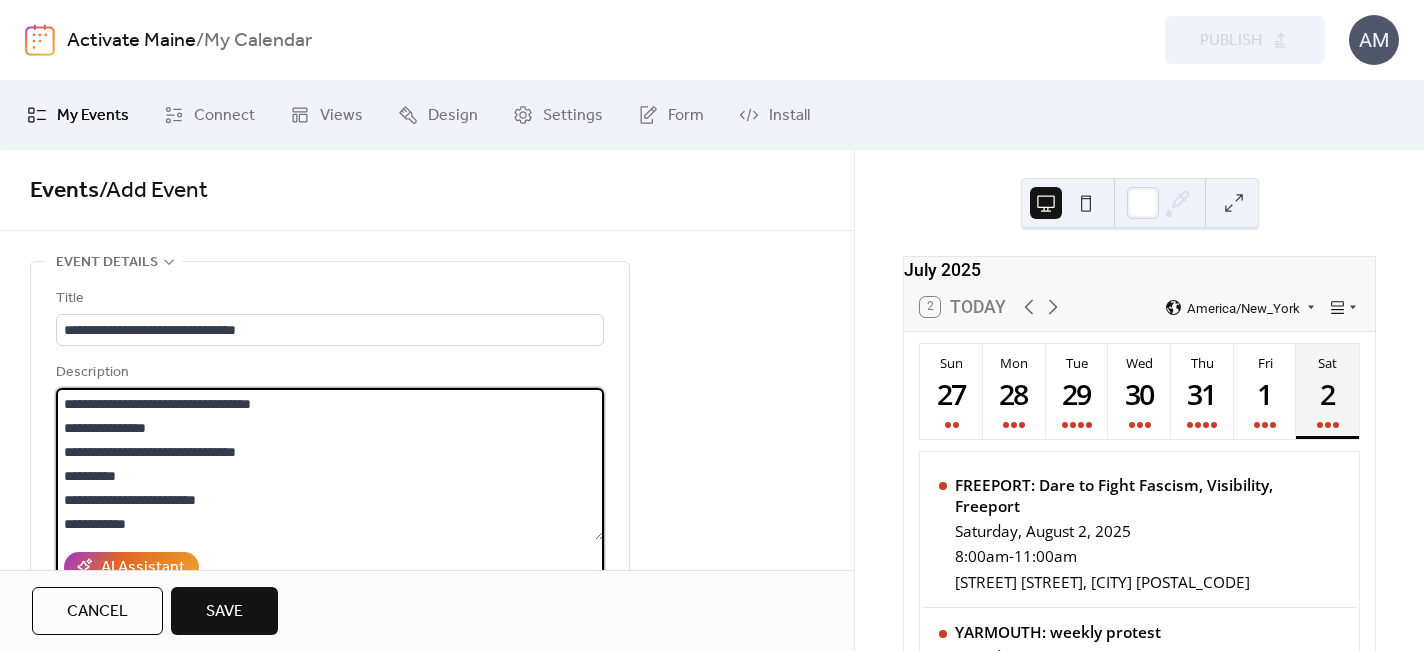 click at bounding box center (330, 464) 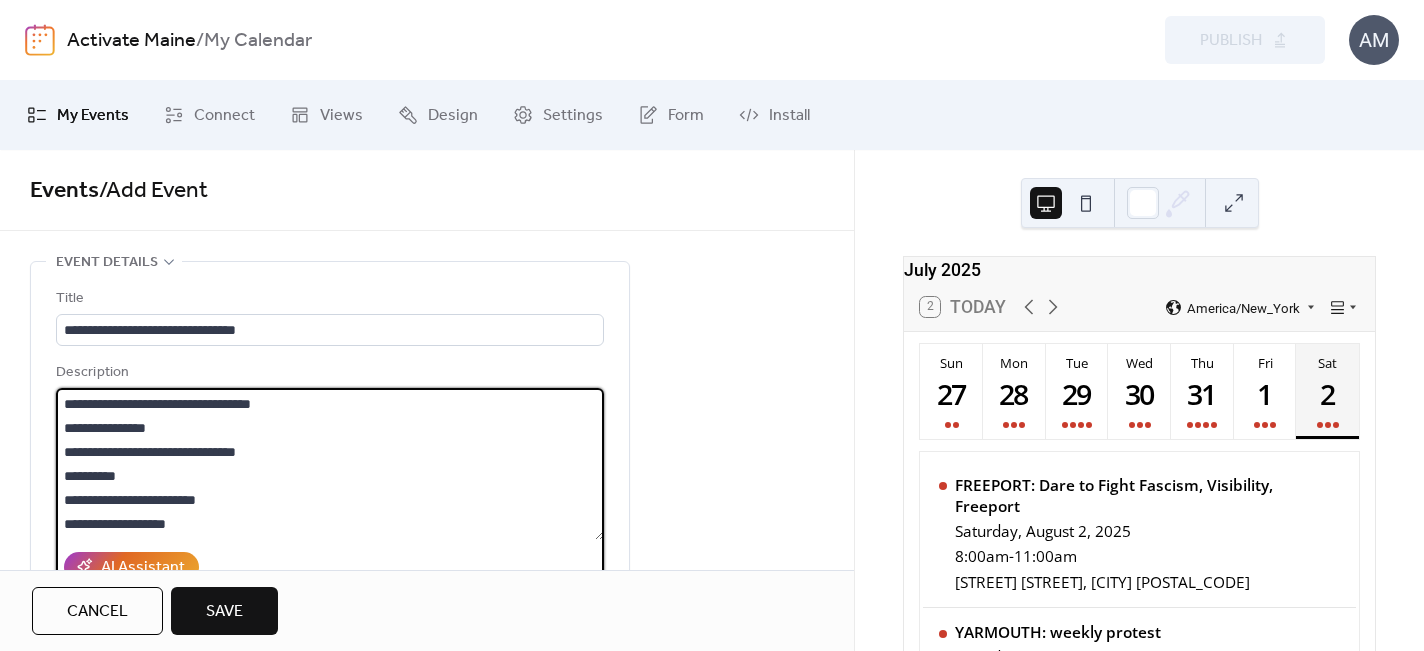 click at bounding box center (330, 464) 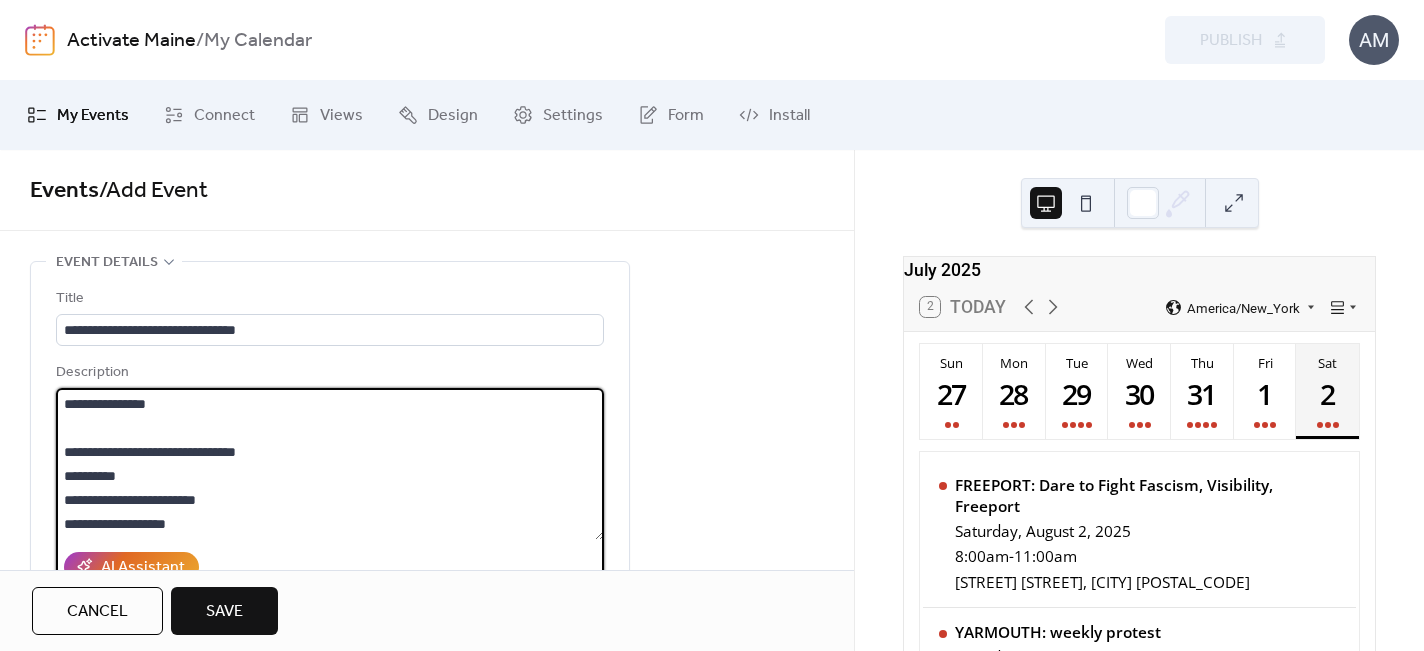 scroll, scrollTop: 336, scrollLeft: 0, axis: vertical 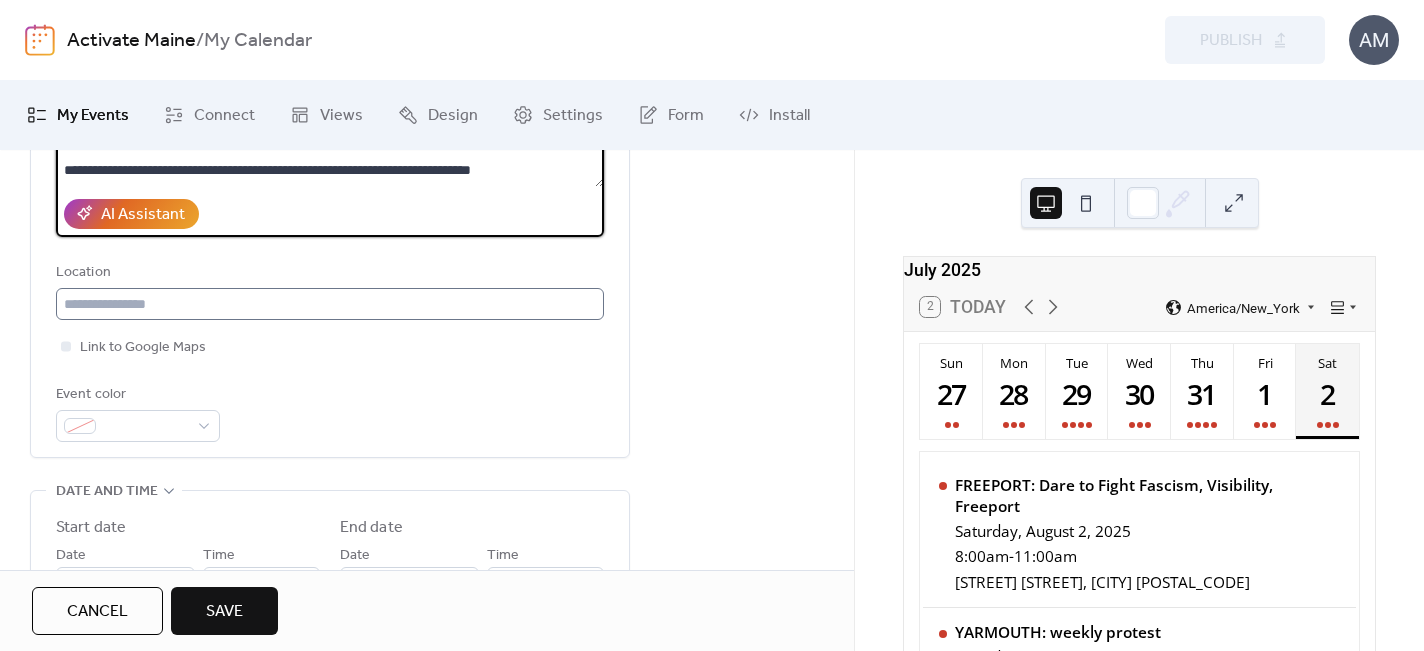 type on "**********" 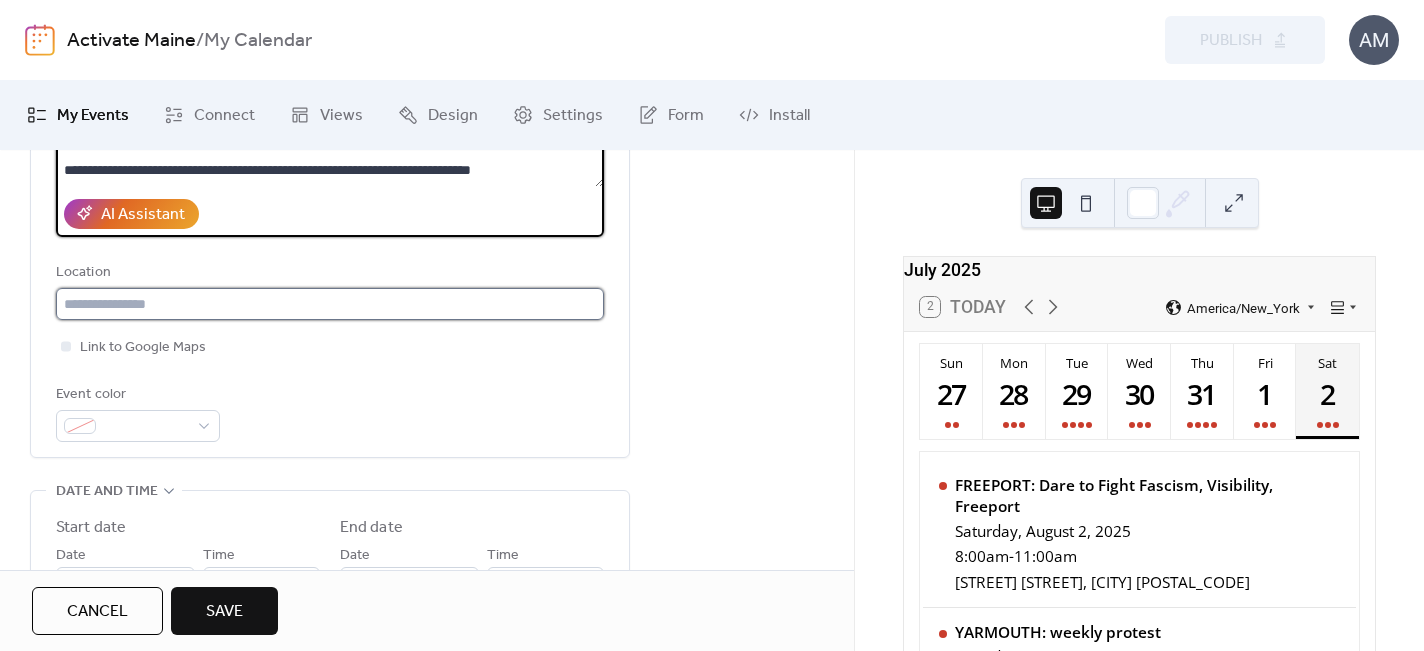 click at bounding box center [330, 304] 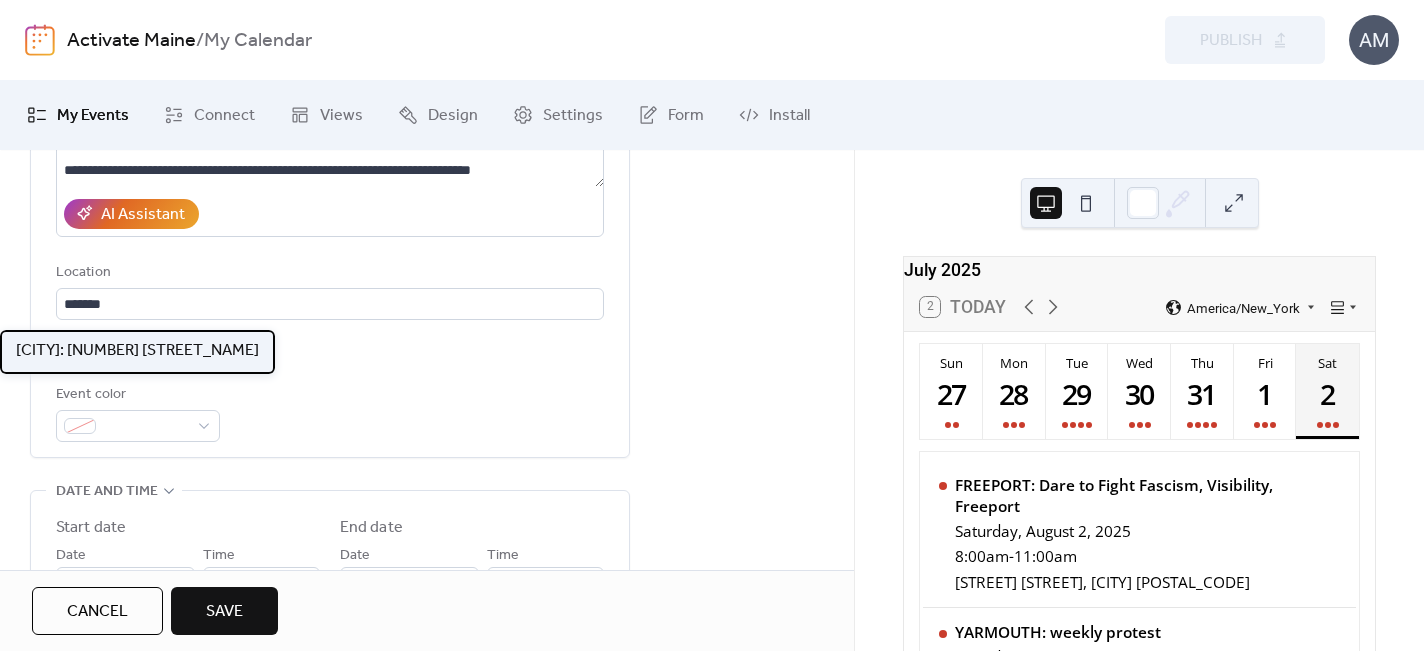 click on "[CITY]: [NUMBER] [STREET_NAME]" at bounding box center [137, 351] 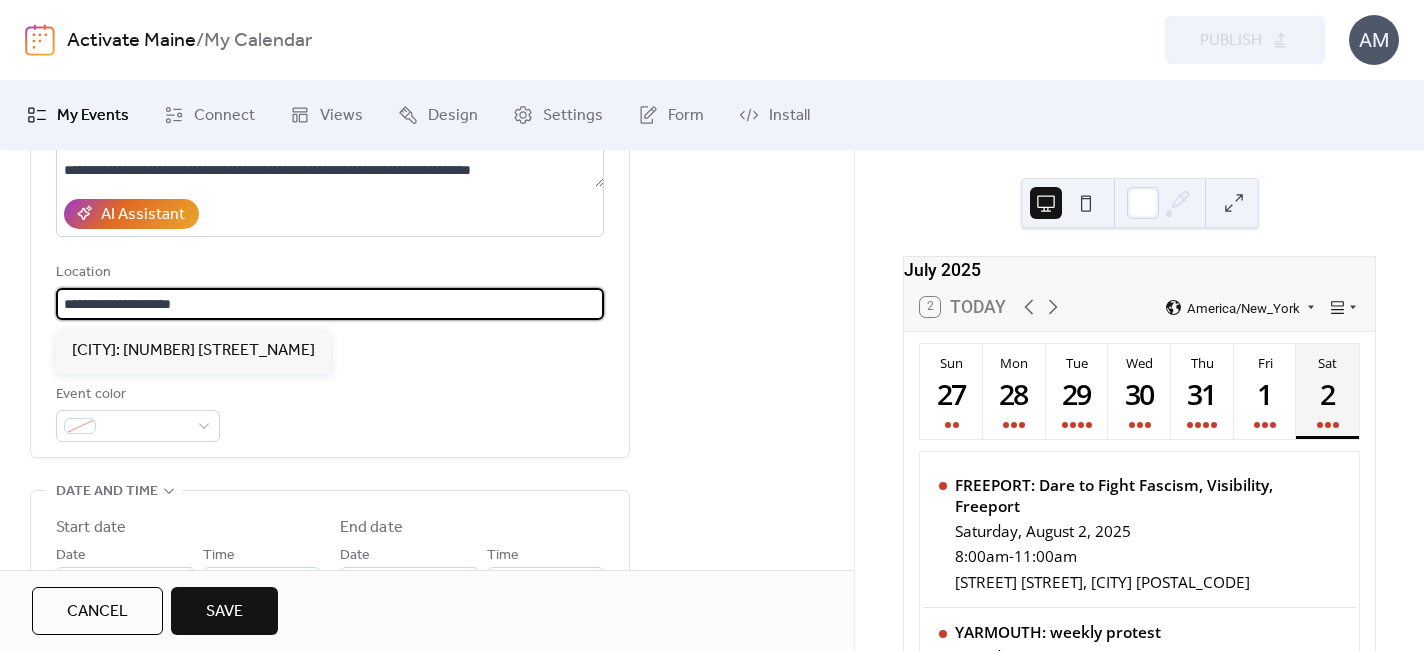 click on "**********" at bounding box center (330, 304) 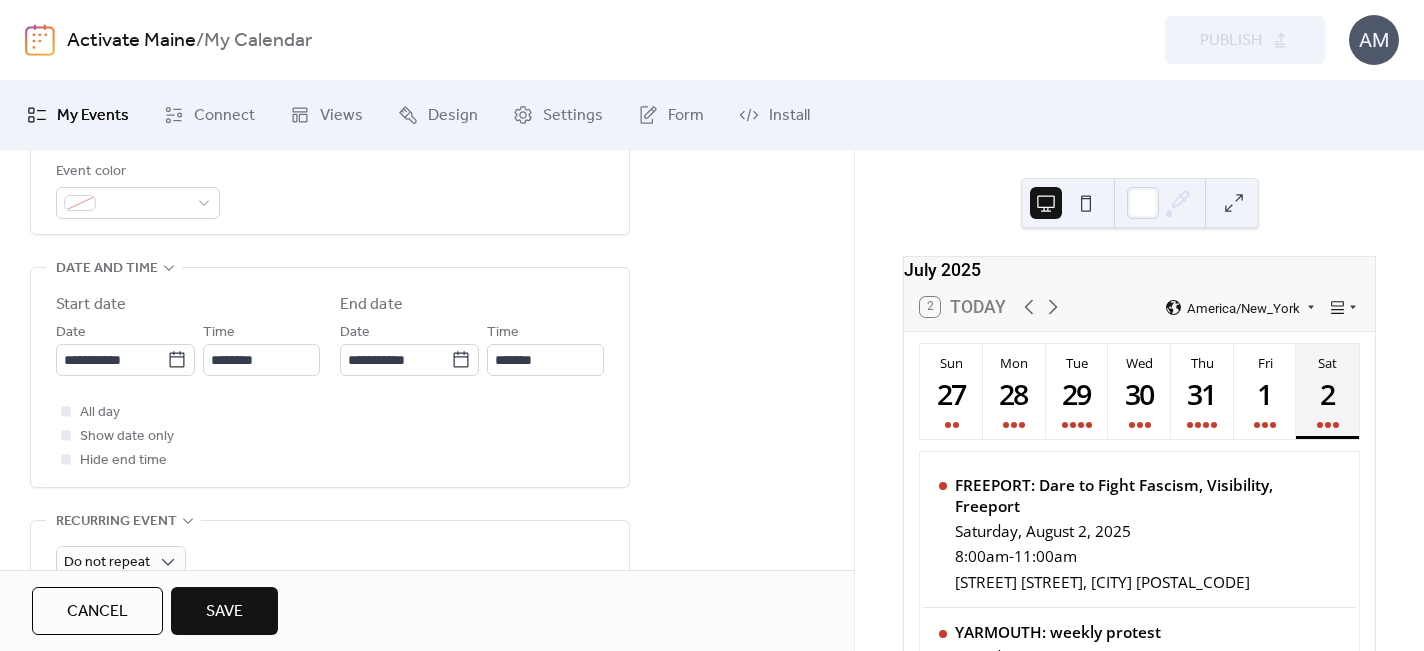 scroll, scrollTop: 601, scrollLeft: 0, axis: vertical 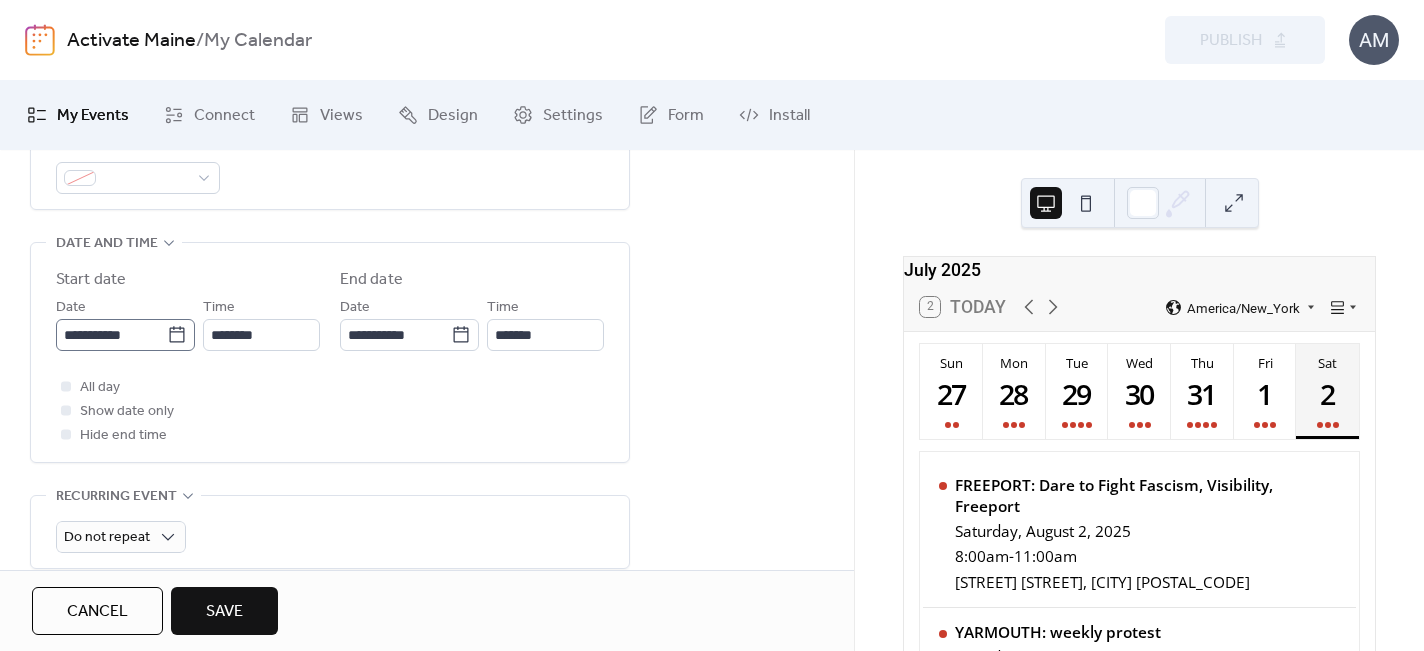 type on "**********" 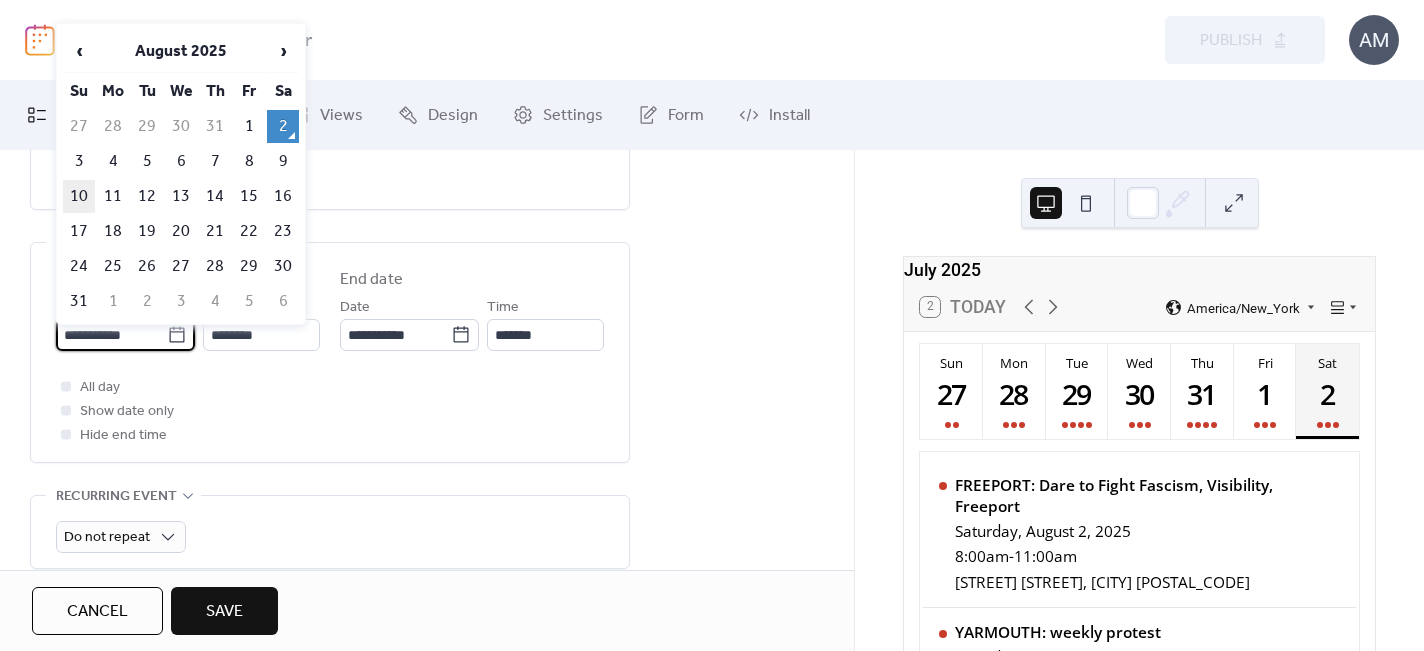 click on "10" at bounding box center (79, 196) 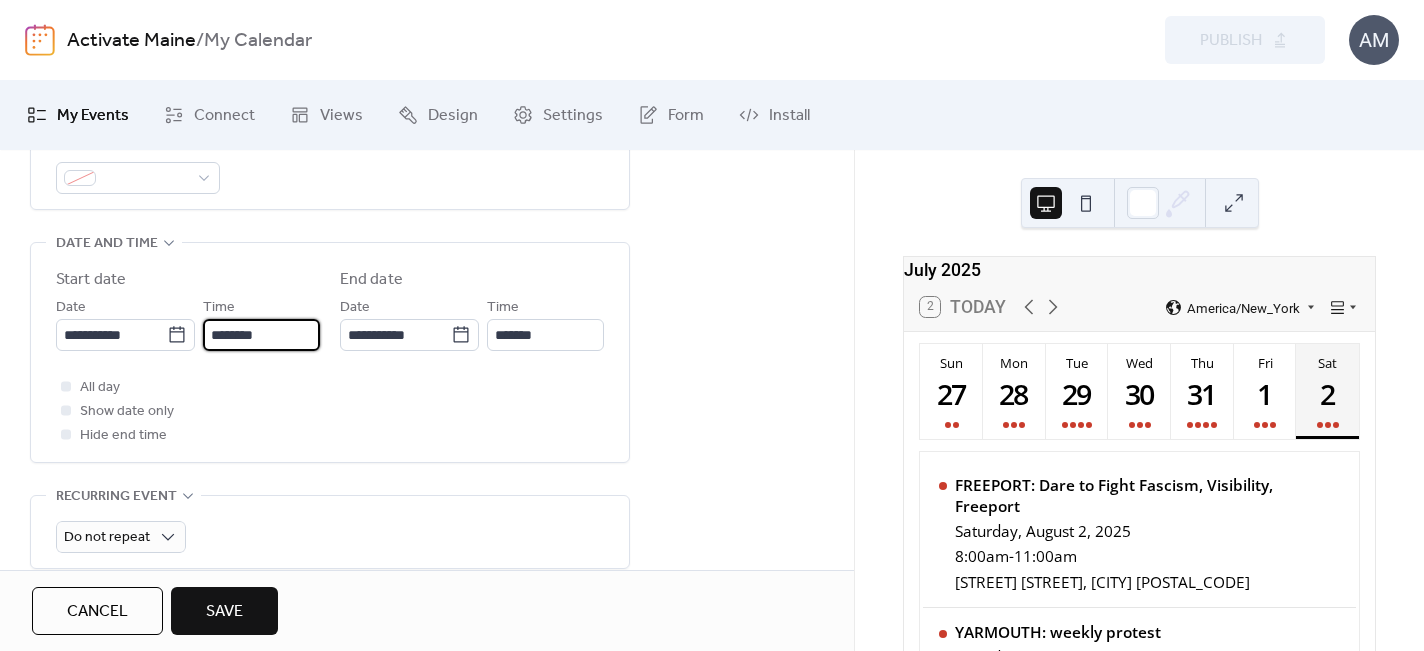 click on "********" at bounding box center (261, 335) 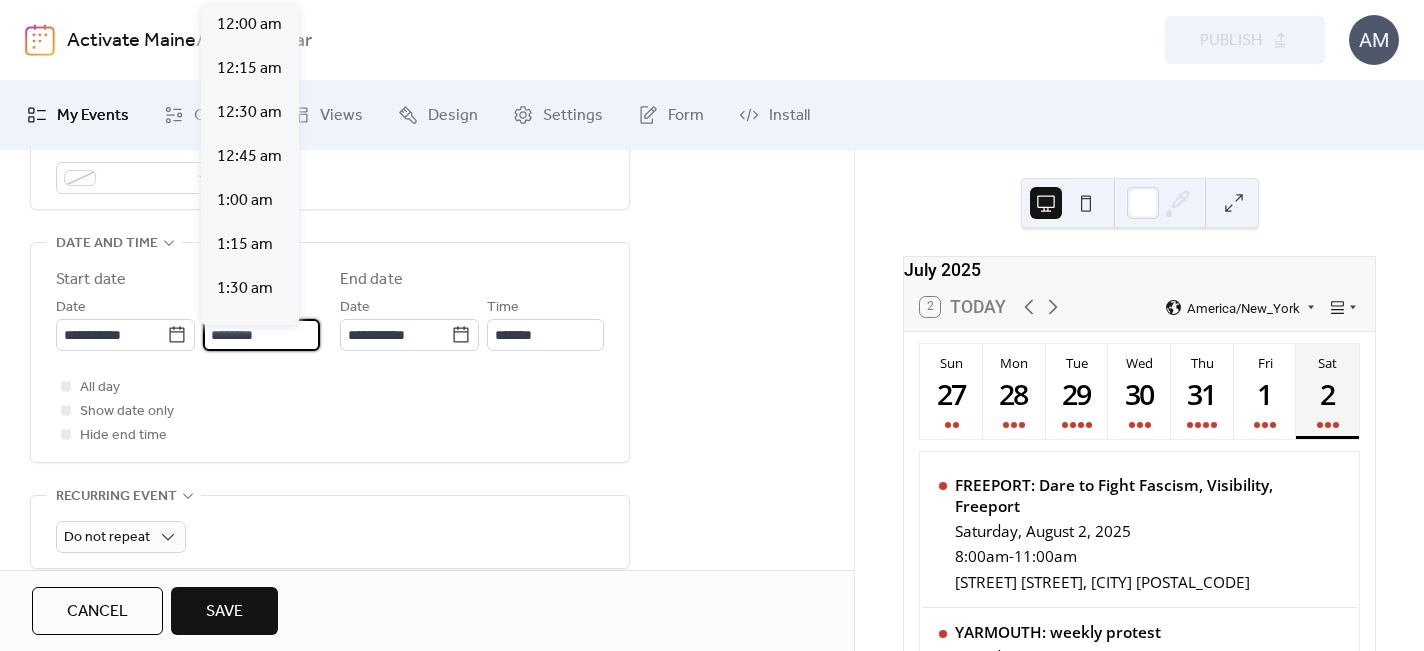 scroll, scrollTop: 2112, scrollLeft: 0, axis: vertical 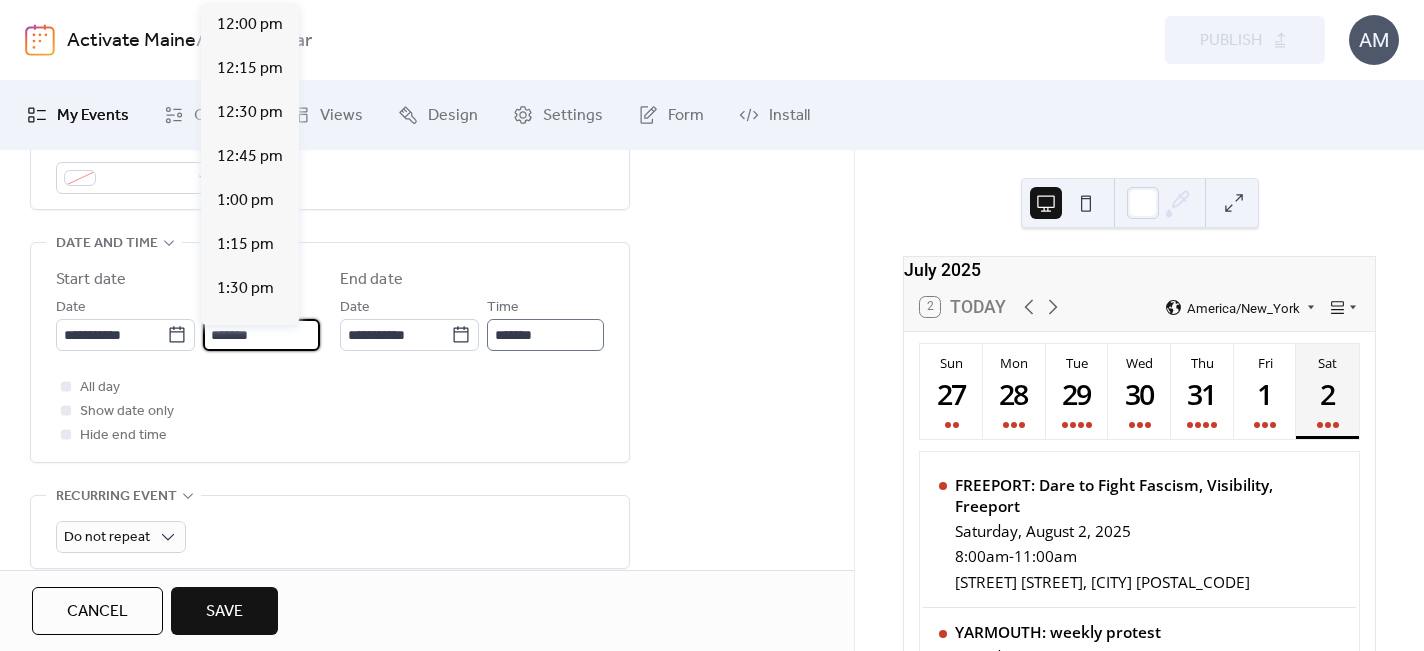 type on "*******" 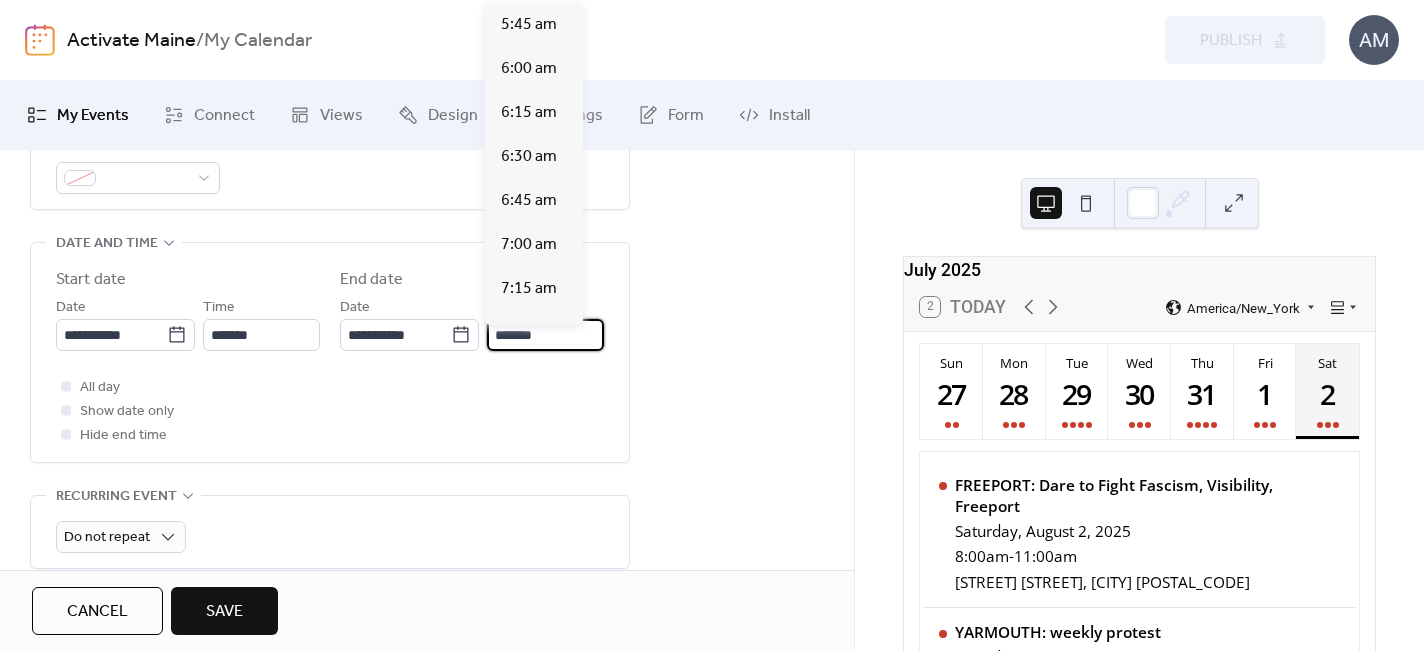 click on "*******" at bounding box center [545, 335] 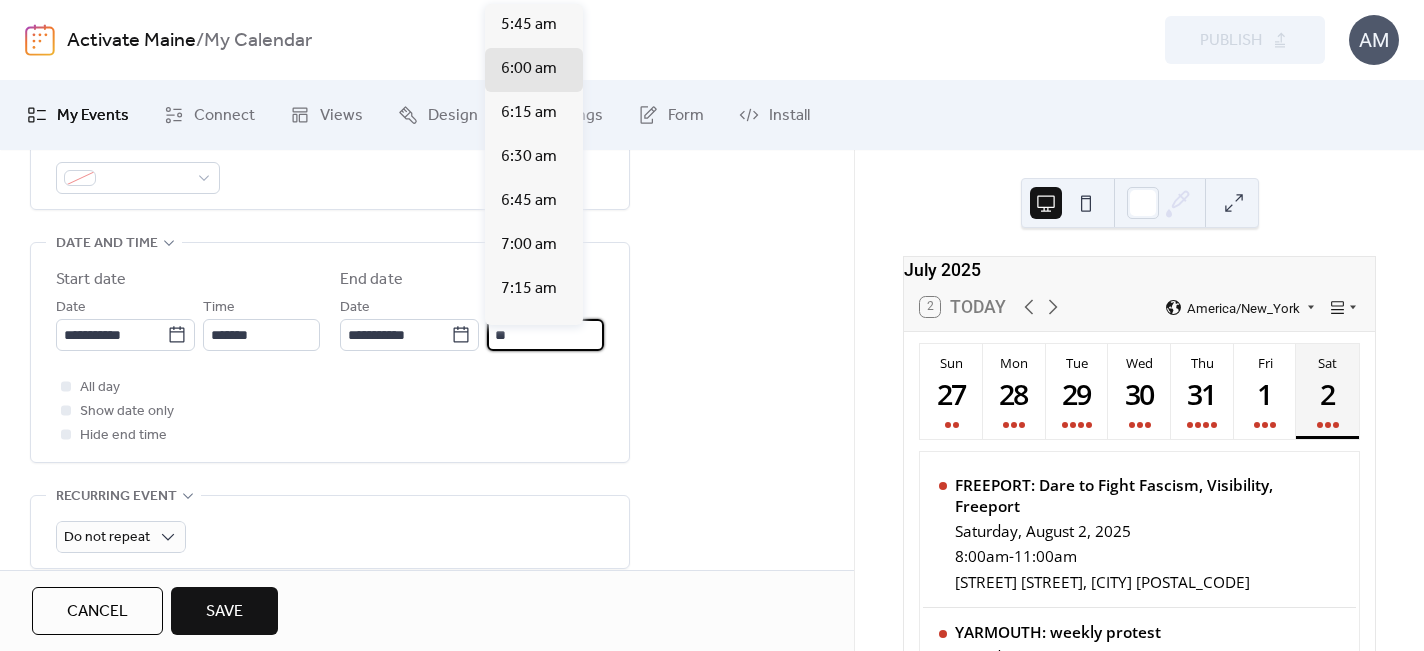 type on "*" 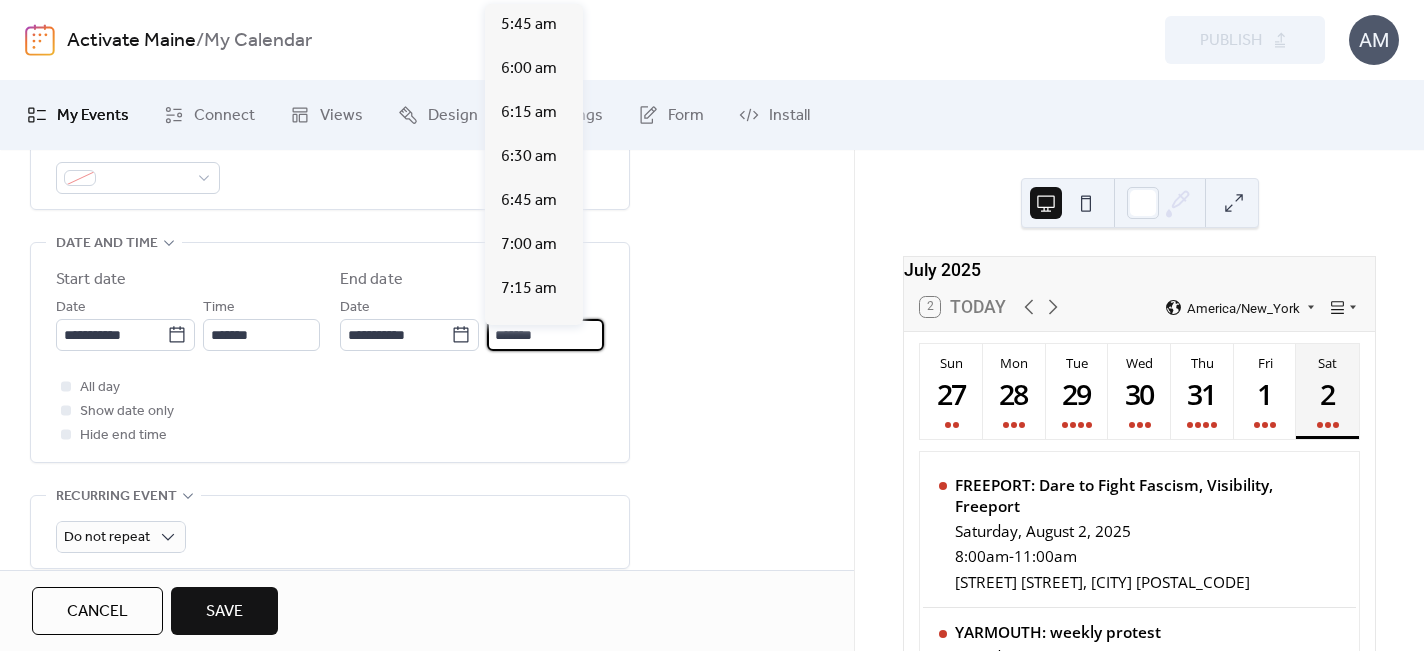 type on "*******" 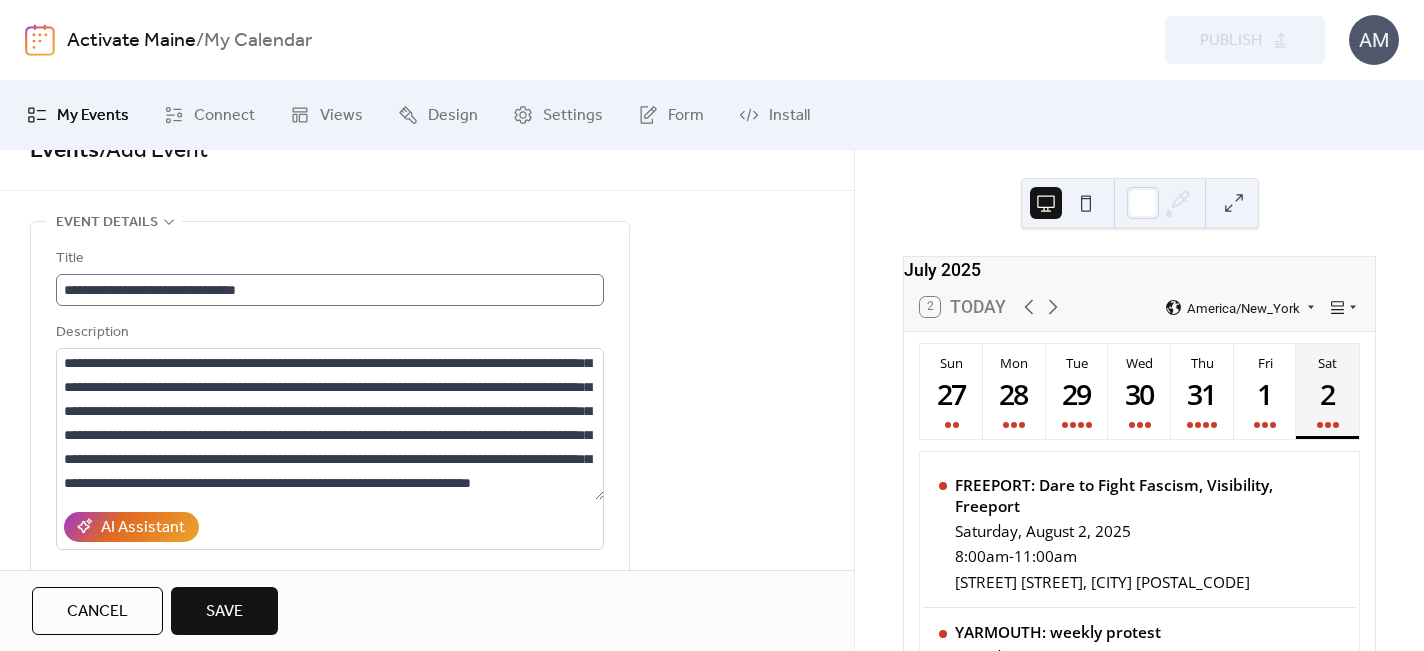 scroll, scrollTop: 44, scrollLeft: 0, axis: vertical 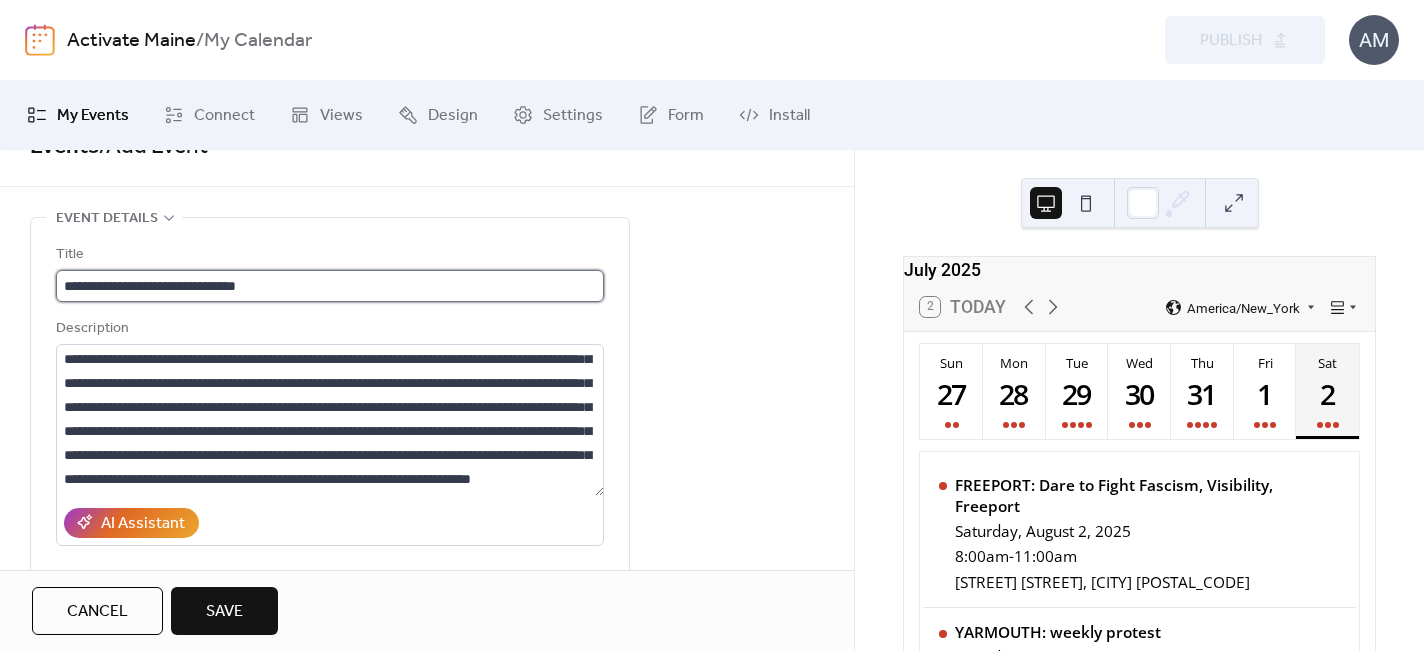 click on "**********" at bounding box center [330, 286] 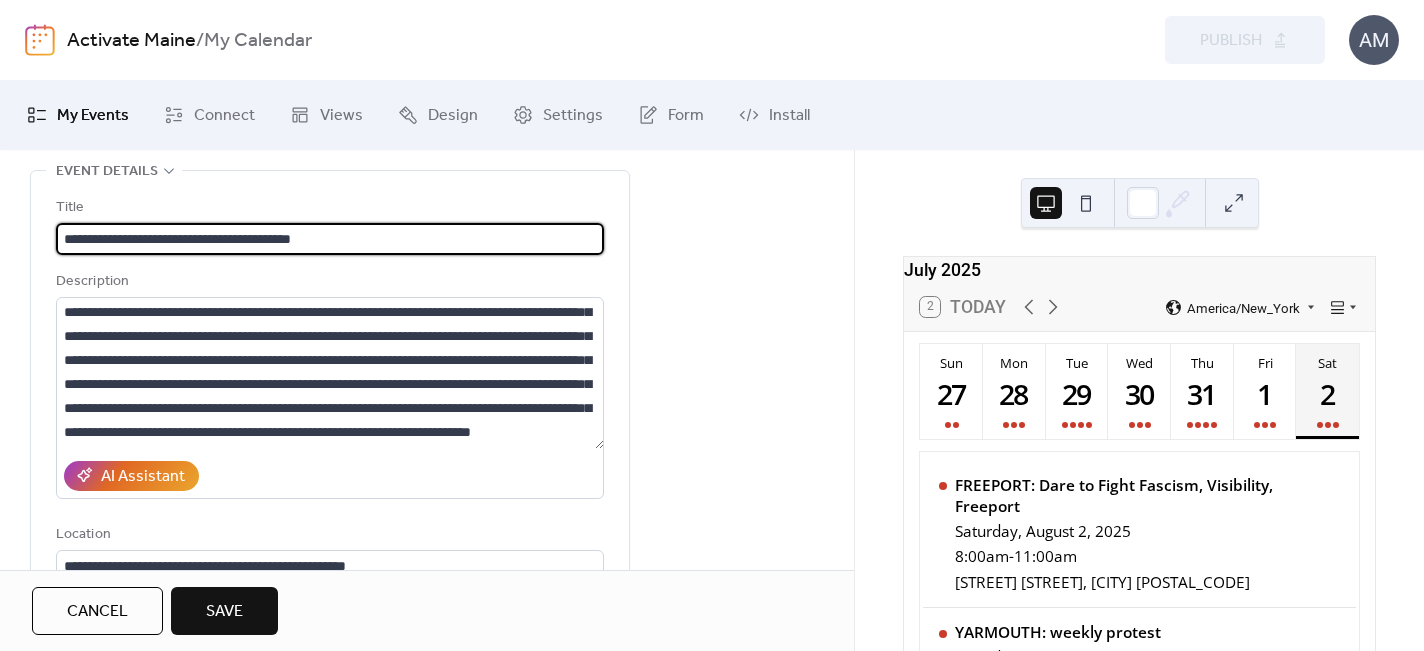 scroll, scrollTop: 97, scrollLeft: 0, axis: vertical 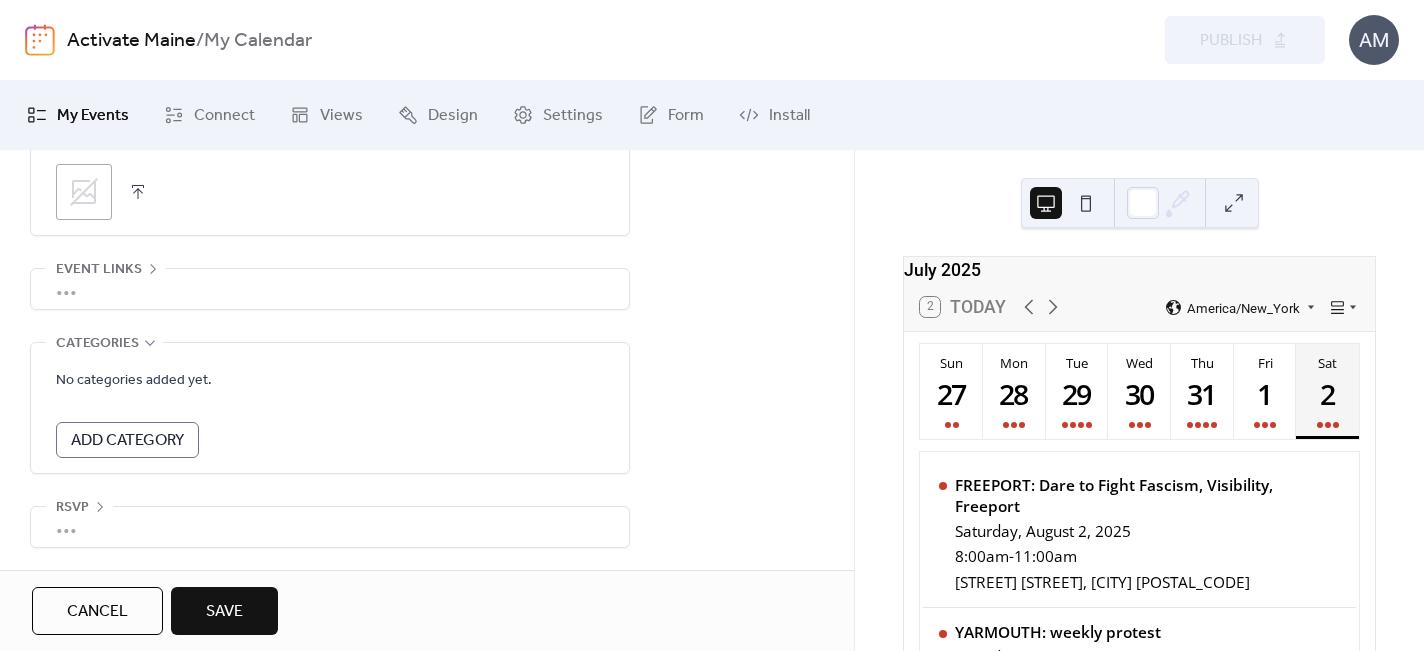 type on "**********" 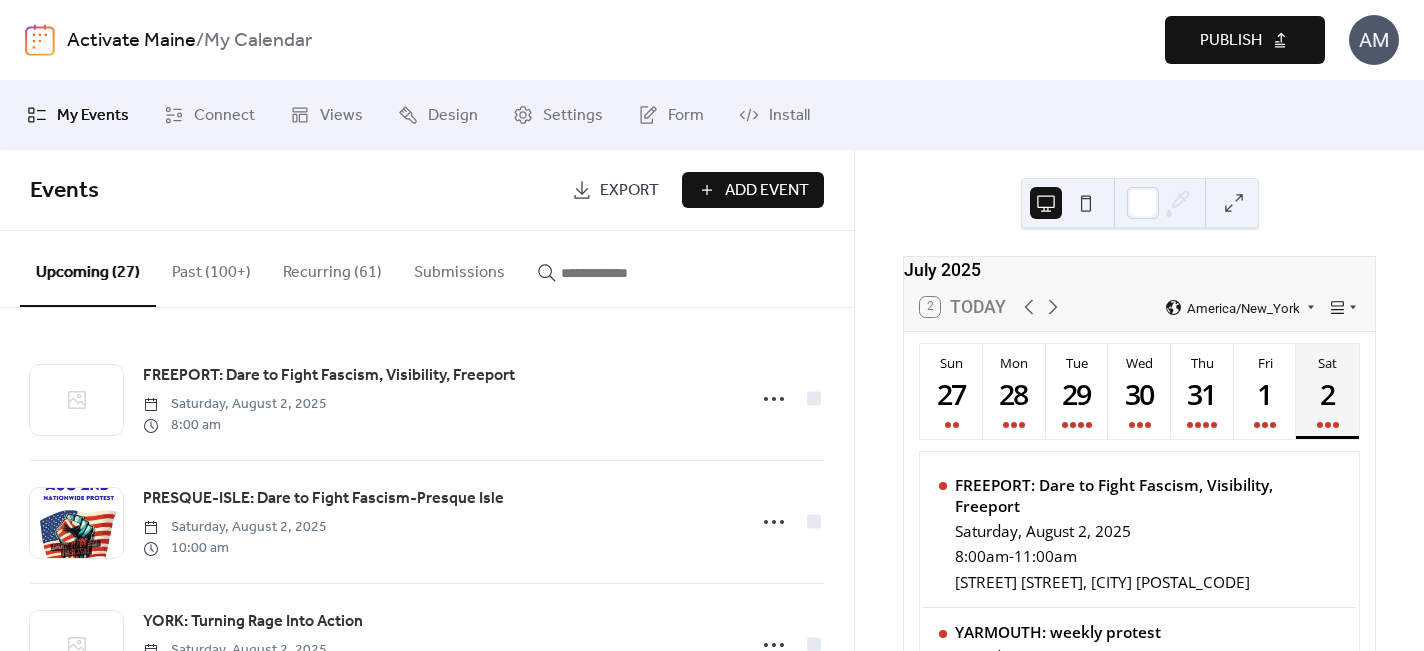 click on "Publish" at bounding box center (1231, 41) 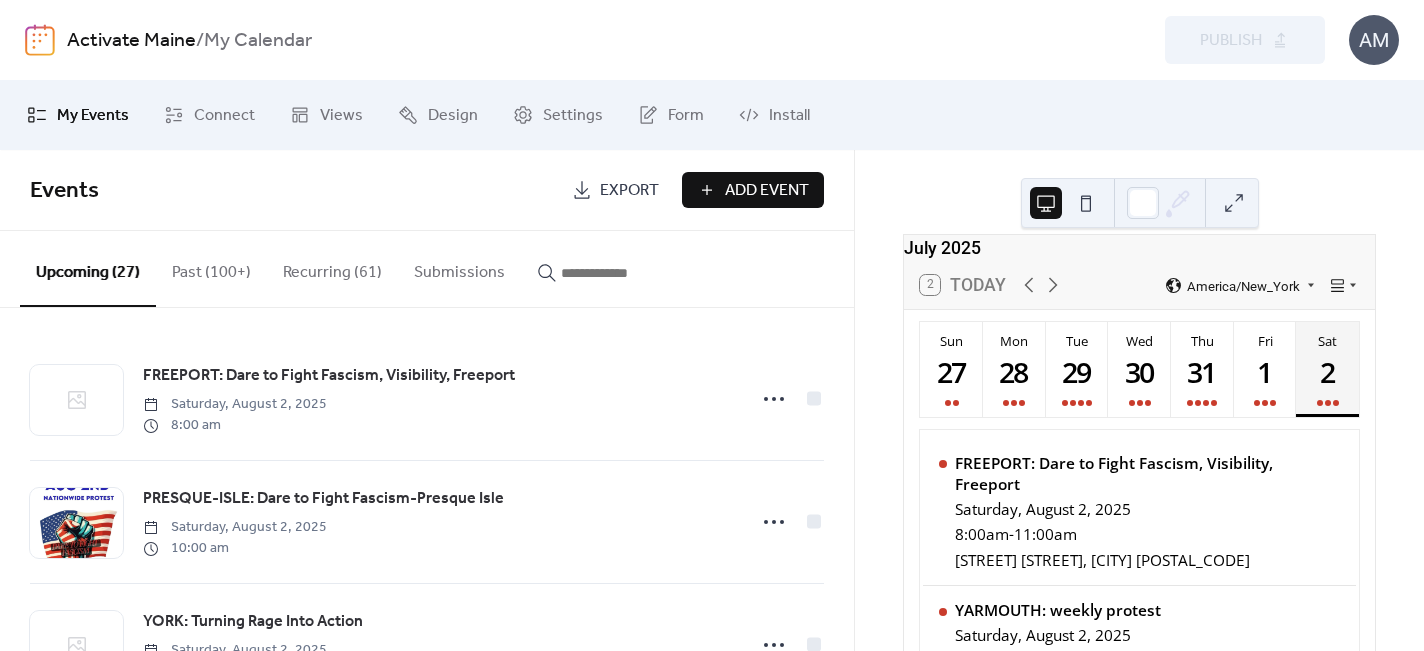 scroll, scrollTop: 0, scrollLeft: 0, axis: both 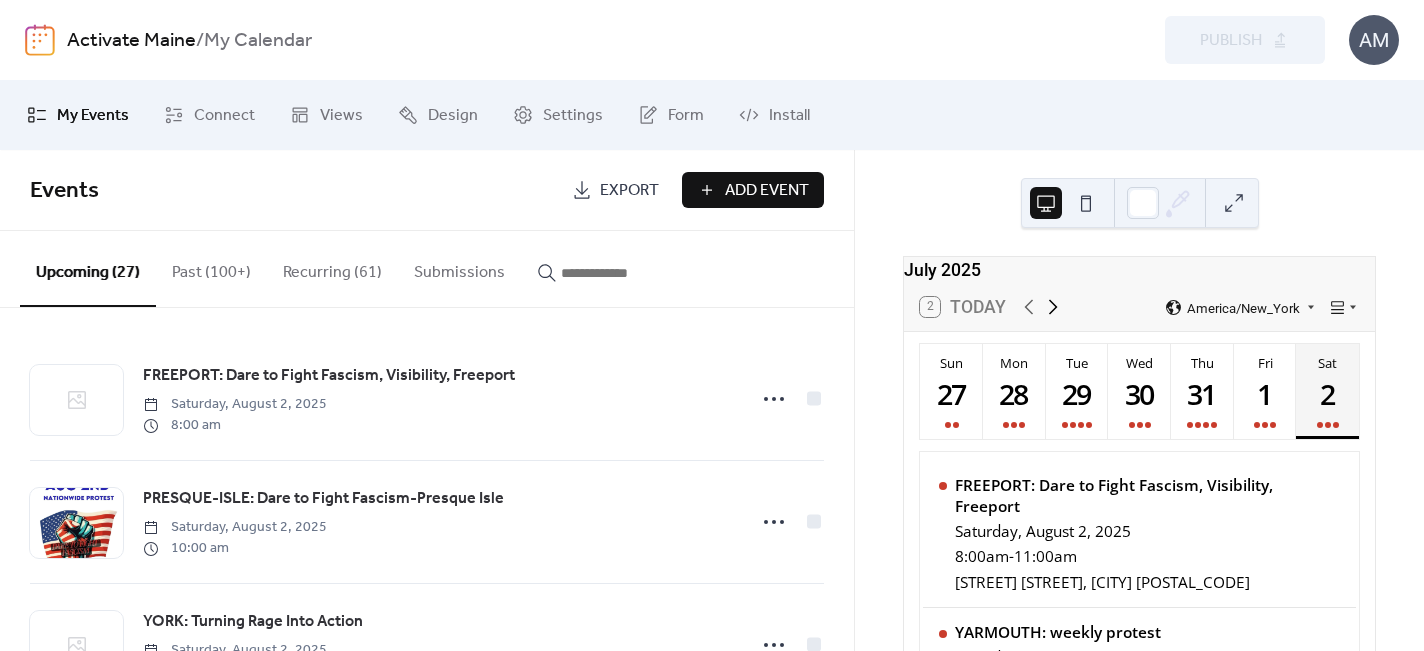 click 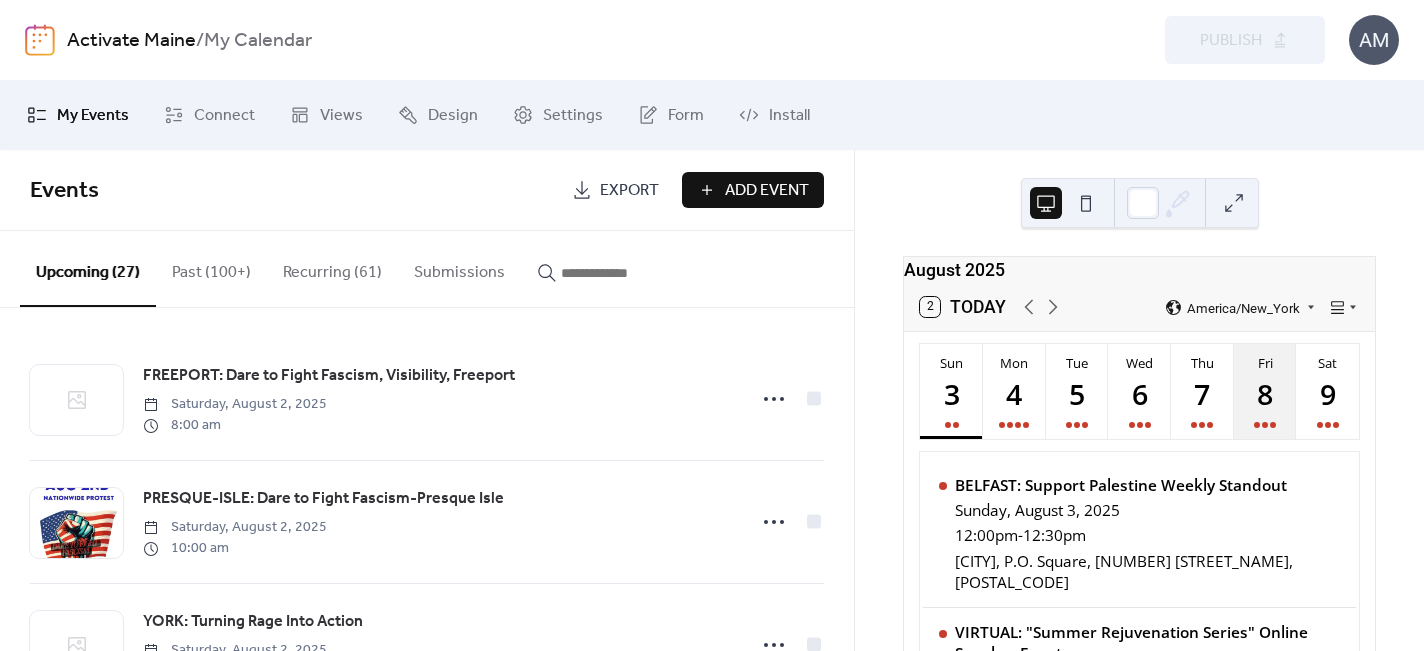 scroll, scrollTop: 0, scrollLeft: 0, axis: both 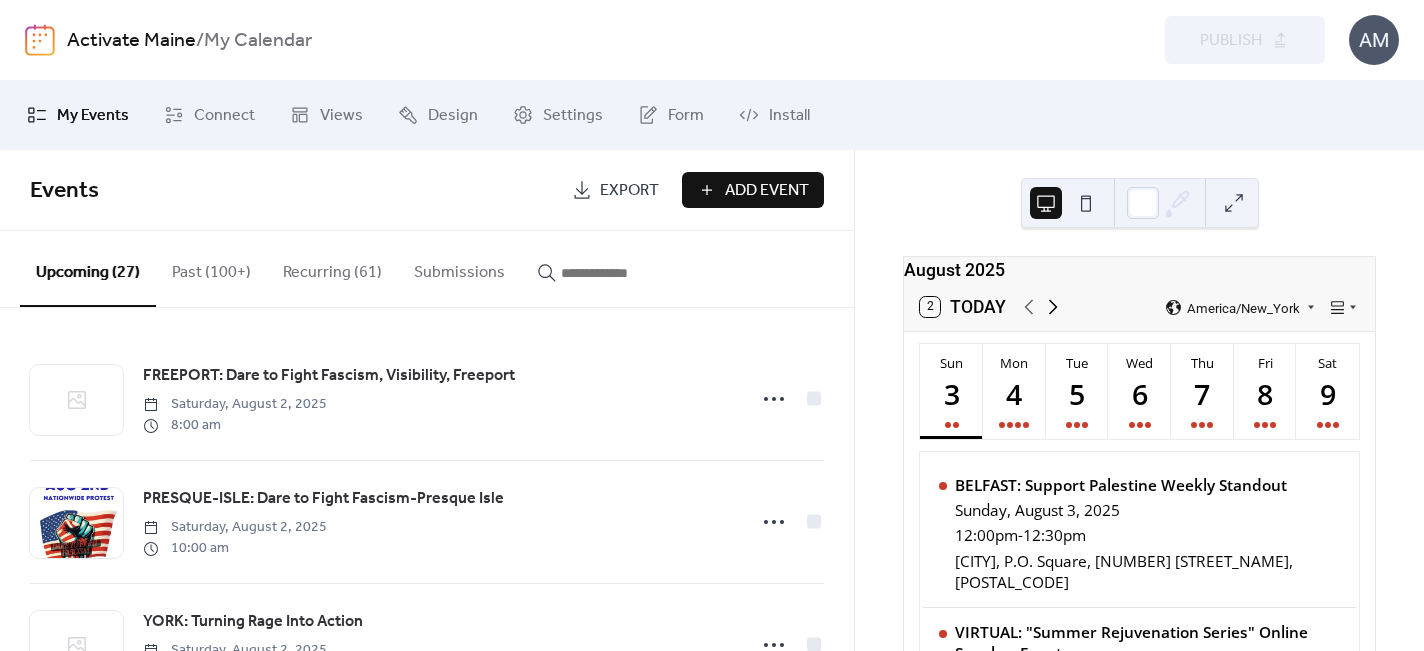 click 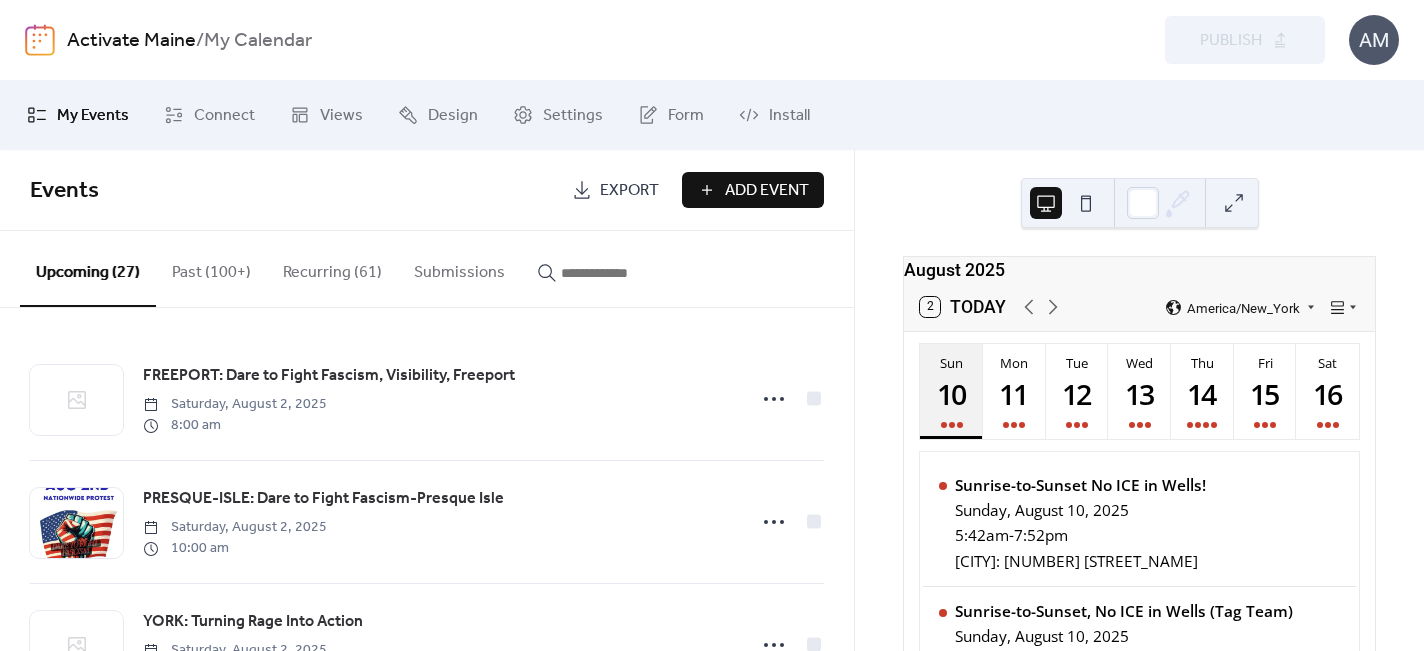 click on "10" at bounding box center [950, 393] 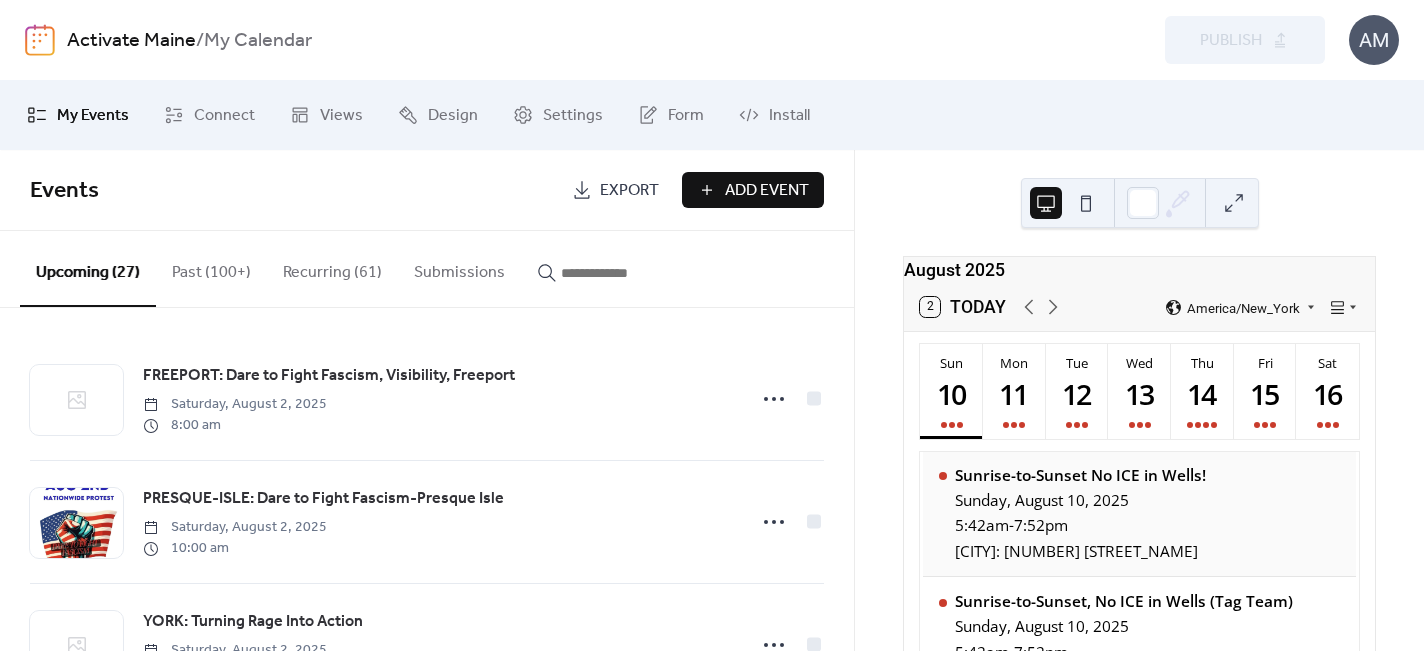 scroll, scrollTop: 8, scrollLeft: 0, axis: vertical 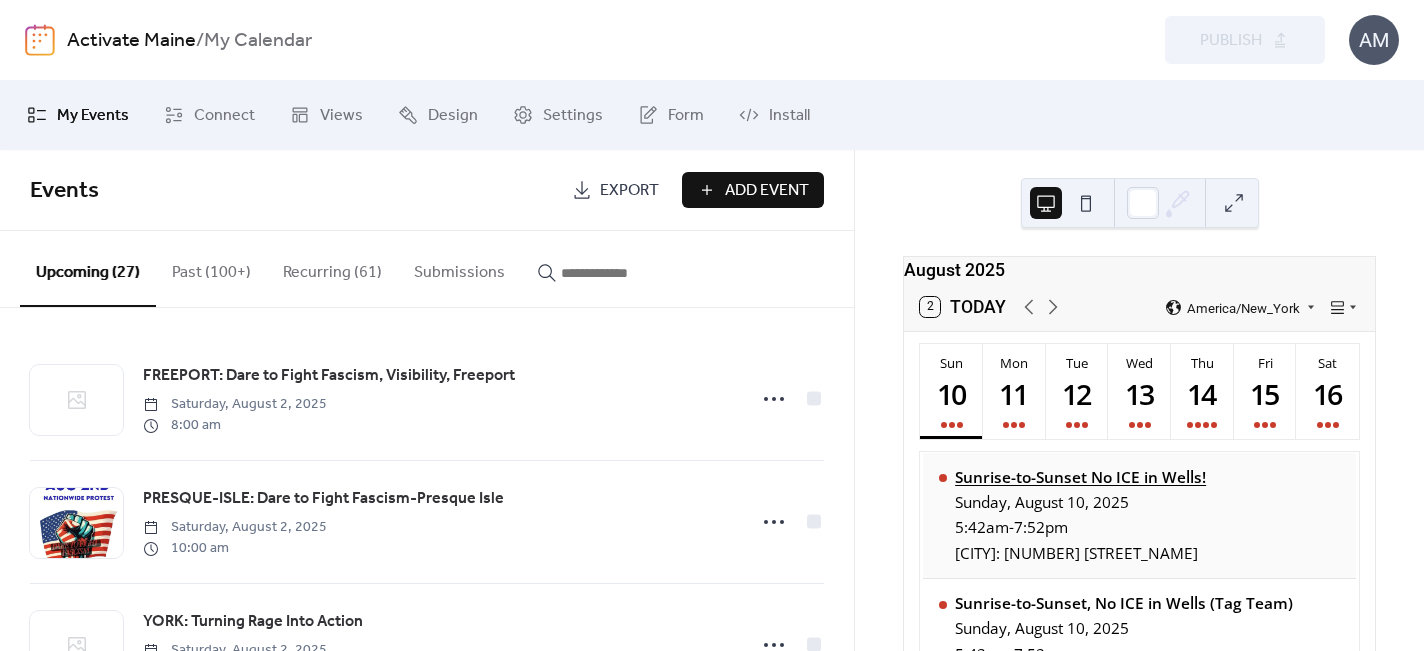 click on "Sunrise-to-Sunset No ICE in Wells!" at bounding box center (1080, 477) 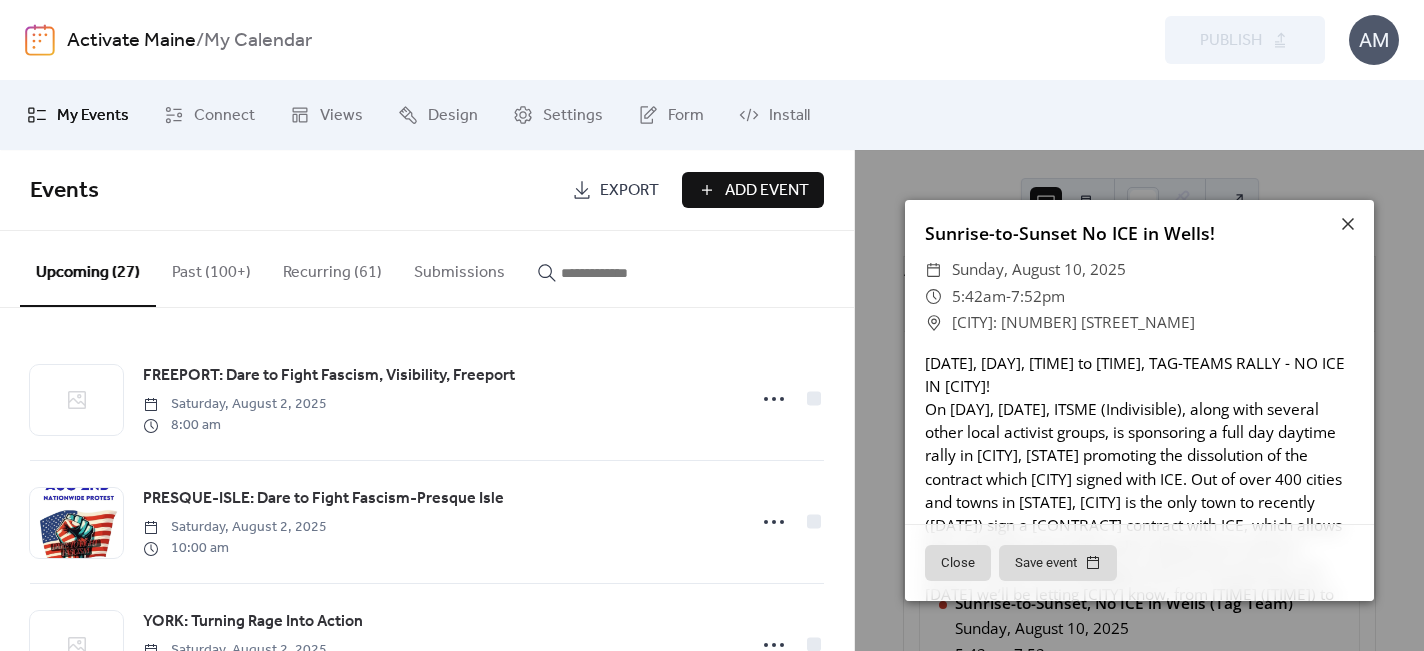 scroll, scrollTop: 0, scrollLeft: 0, axis: both 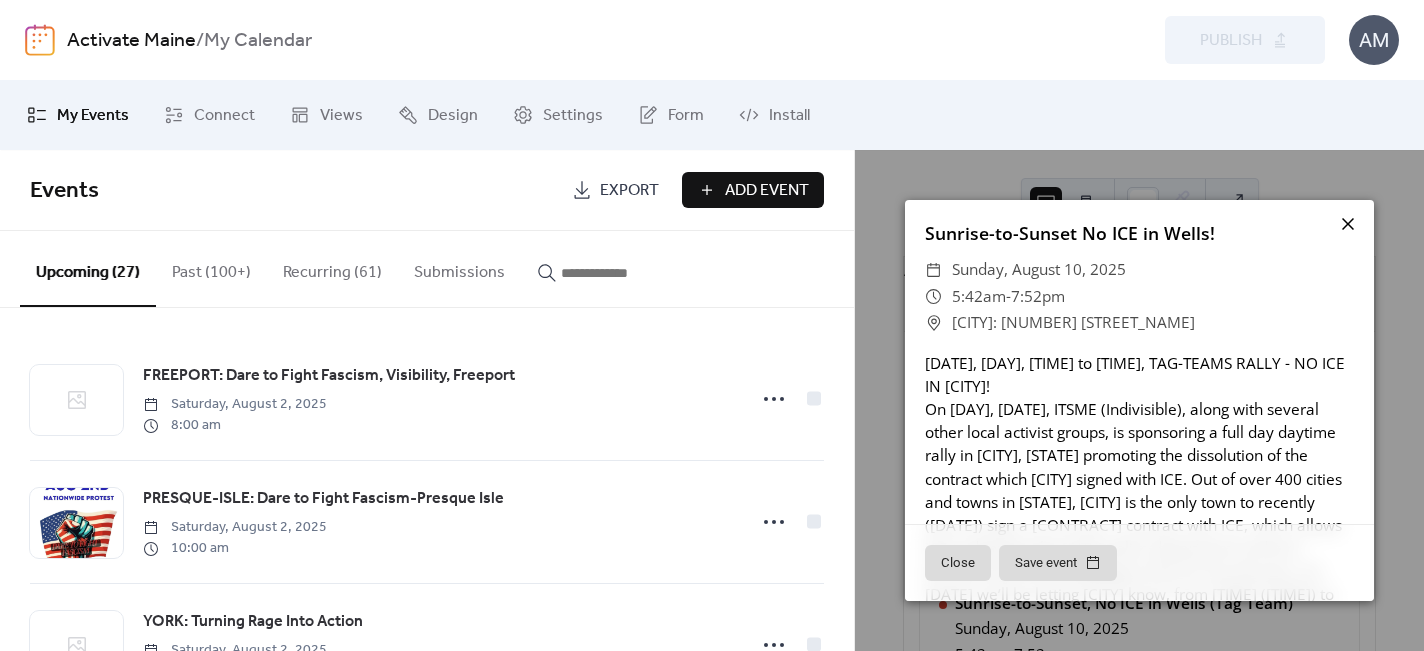 click 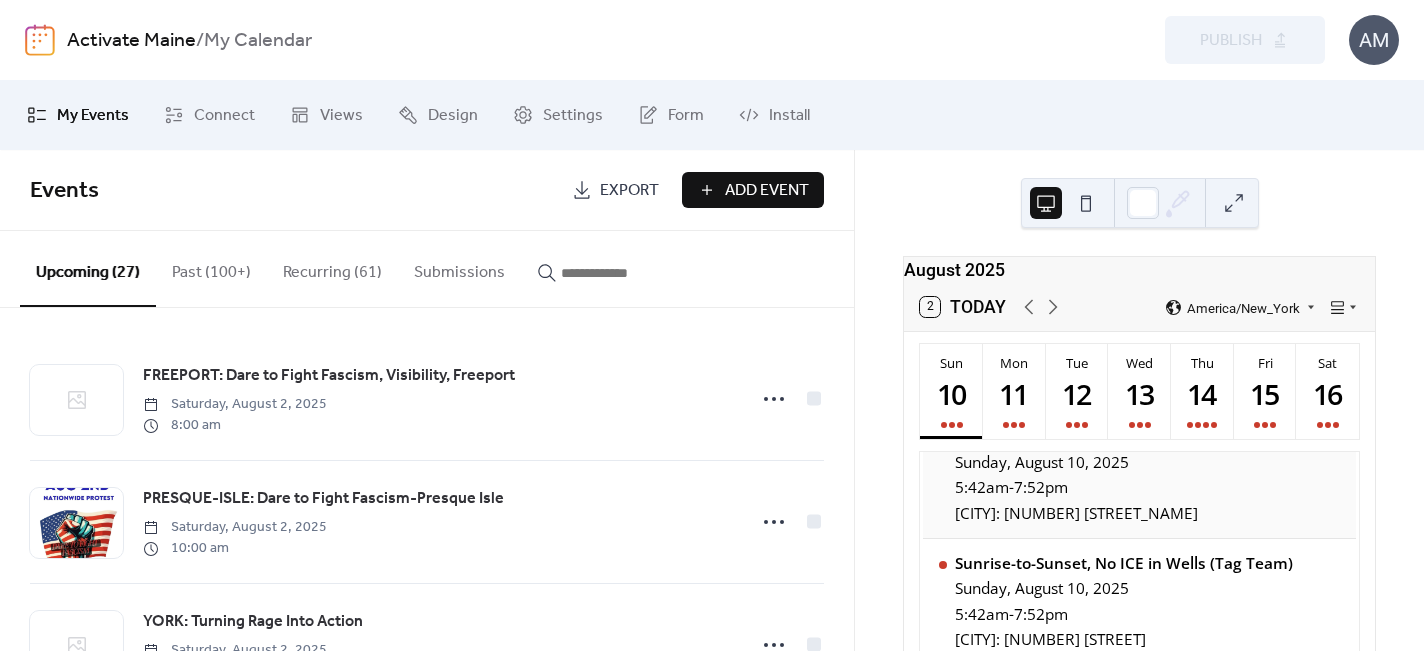 scroll, scrollTop: 47, scrollLeft: 0, axis: vertical 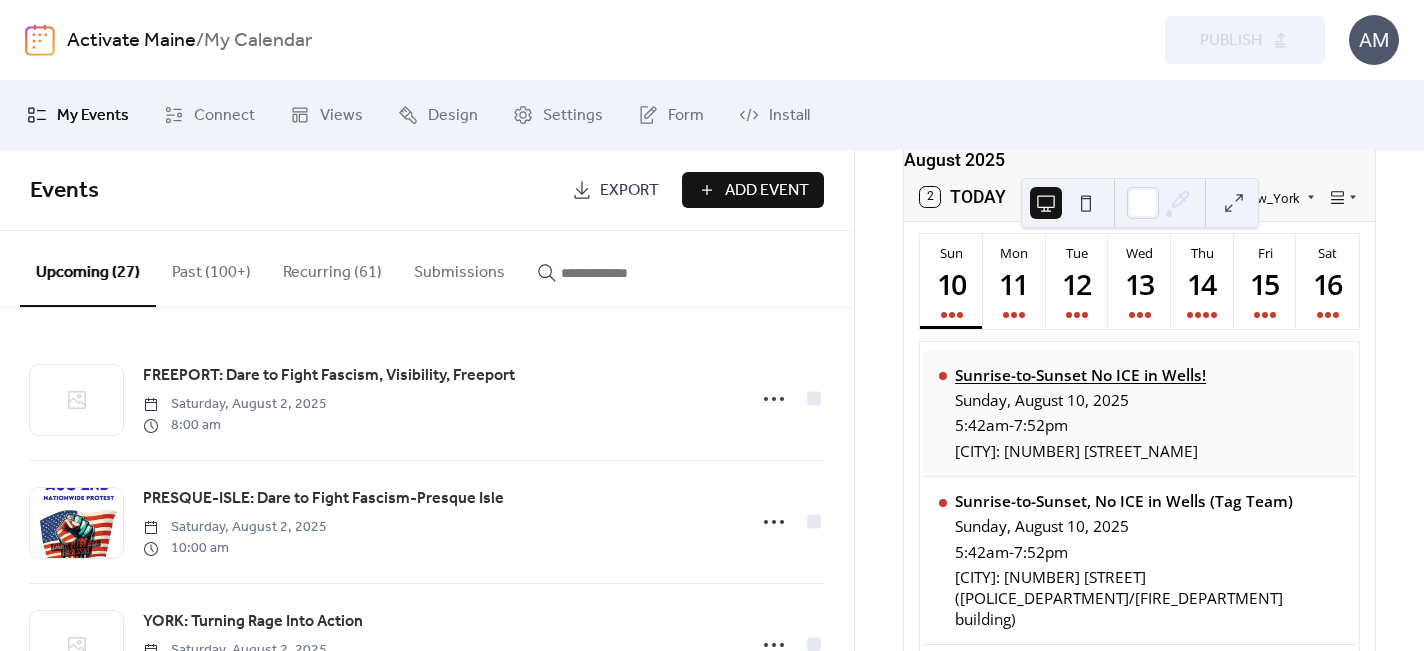 click on "Sunrise-to-Sunset No ICE in Wells!" at bounding box center (1080, 375) 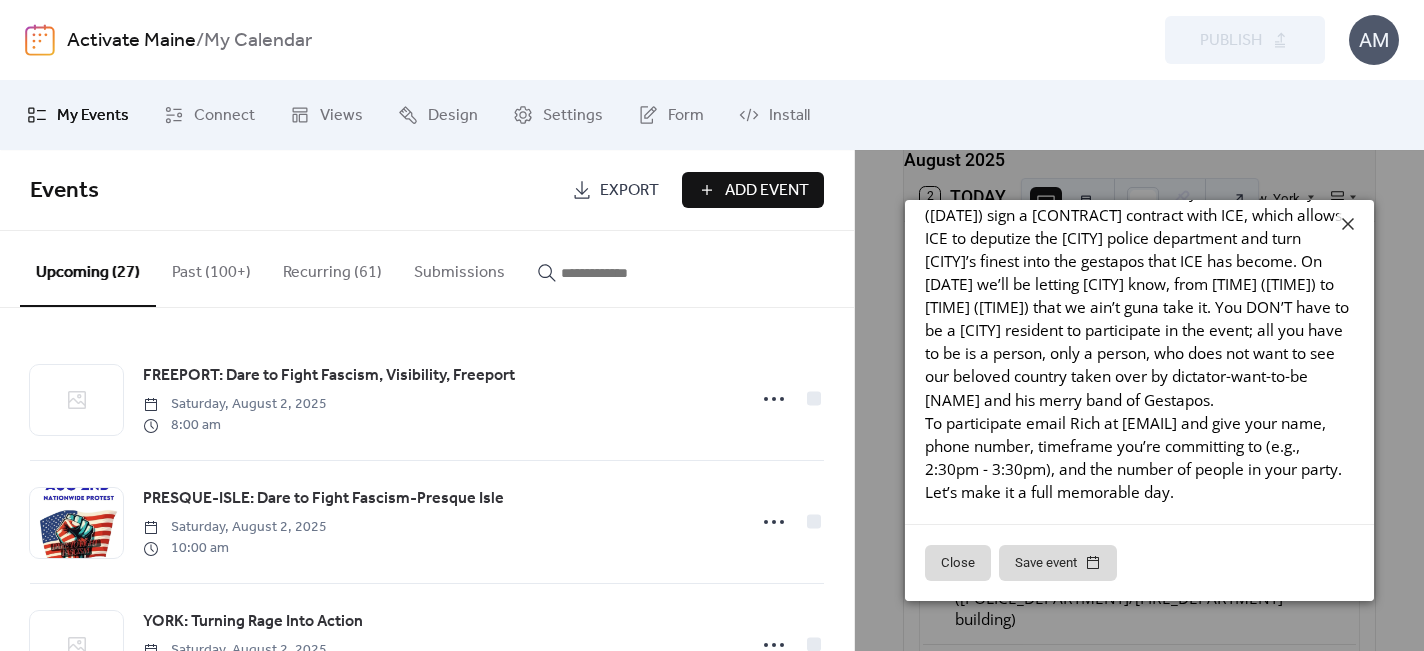 scroll, scrollTop: 353, scrollLeft: 0, axis: vertical 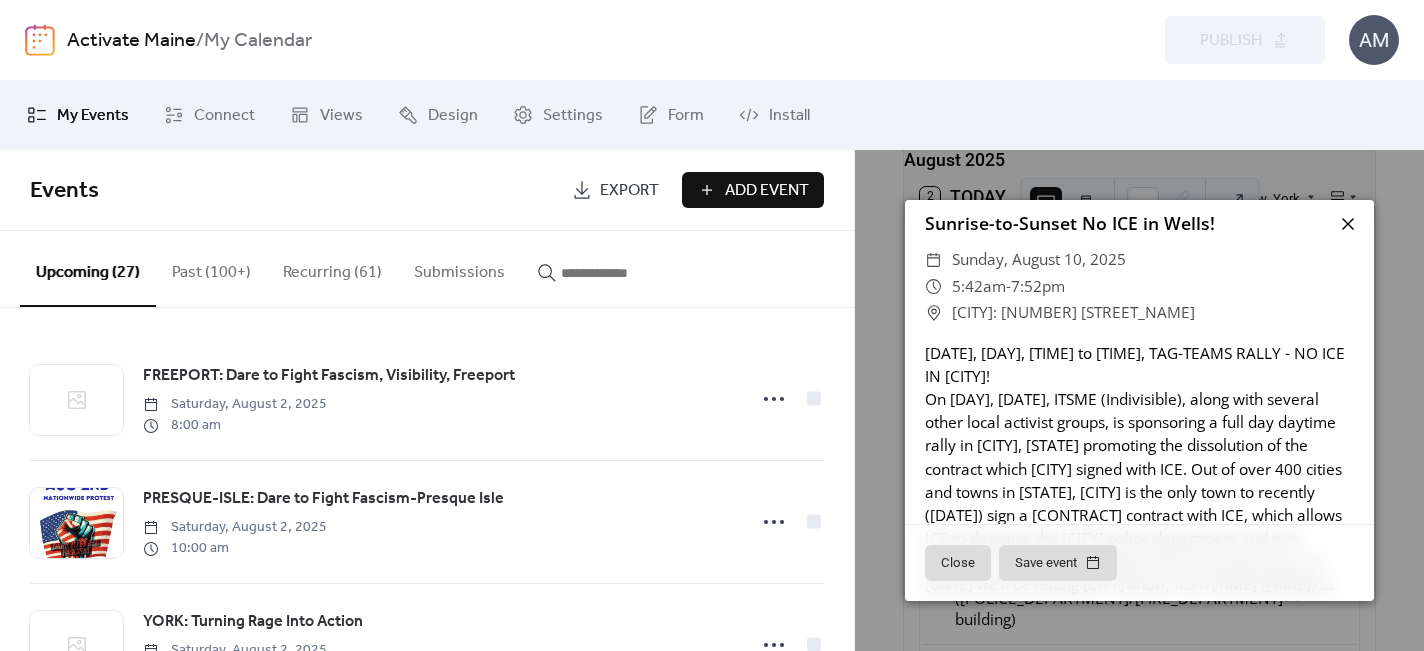 click 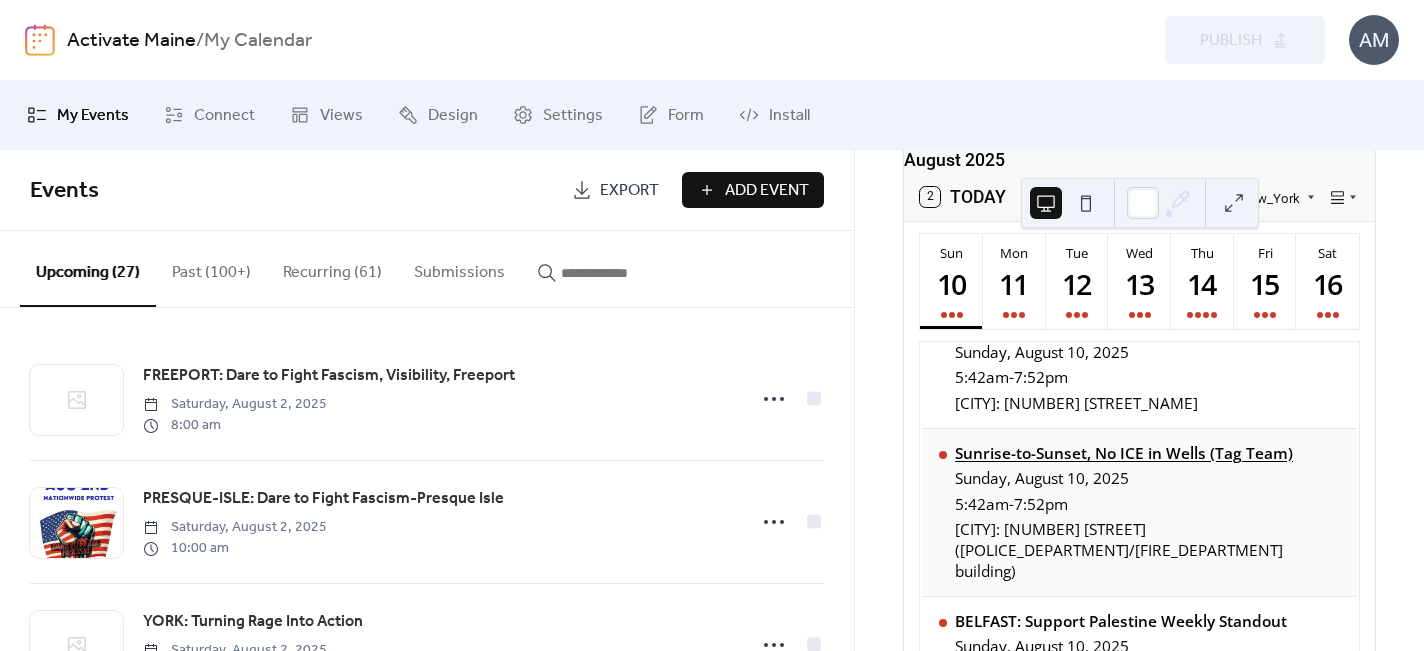 scroll, scrollTop: 47, scrollLeft: 0, axis: vertical 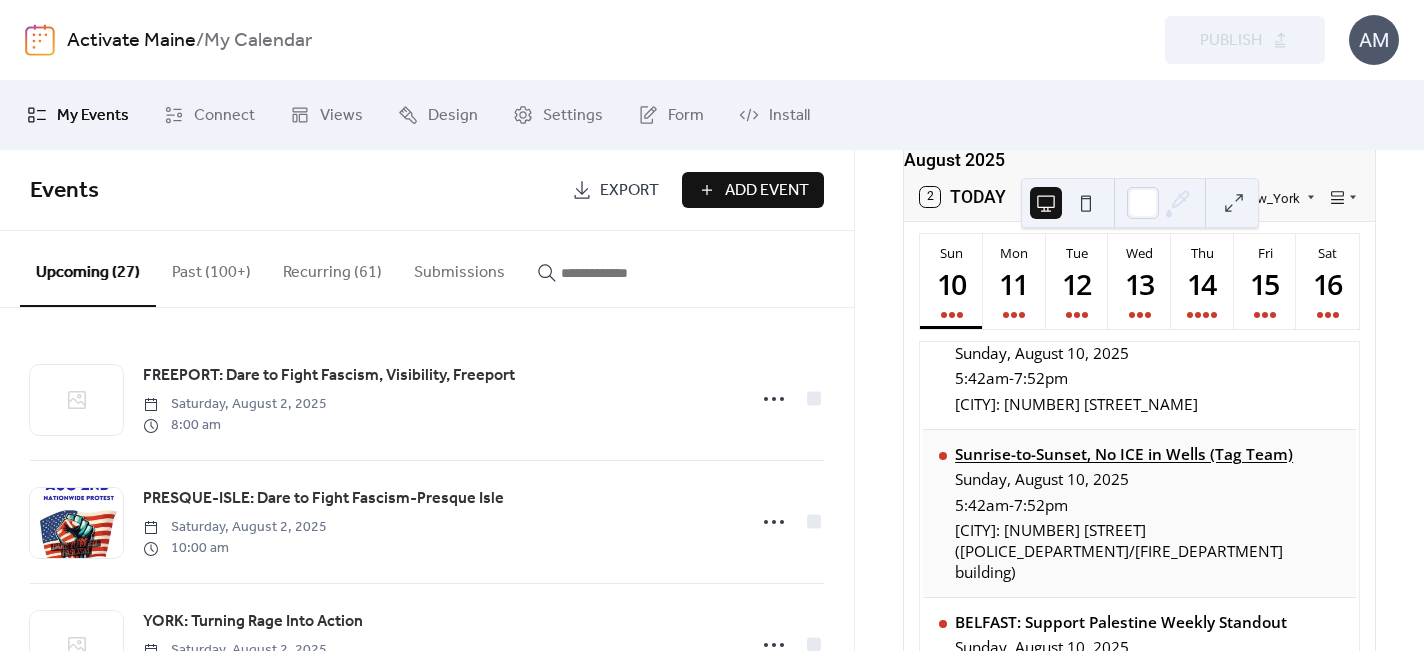click on "Sunrise-to-Sunset, No ICE in Wells (Tag Team)" at bounding box center [1147, 454] 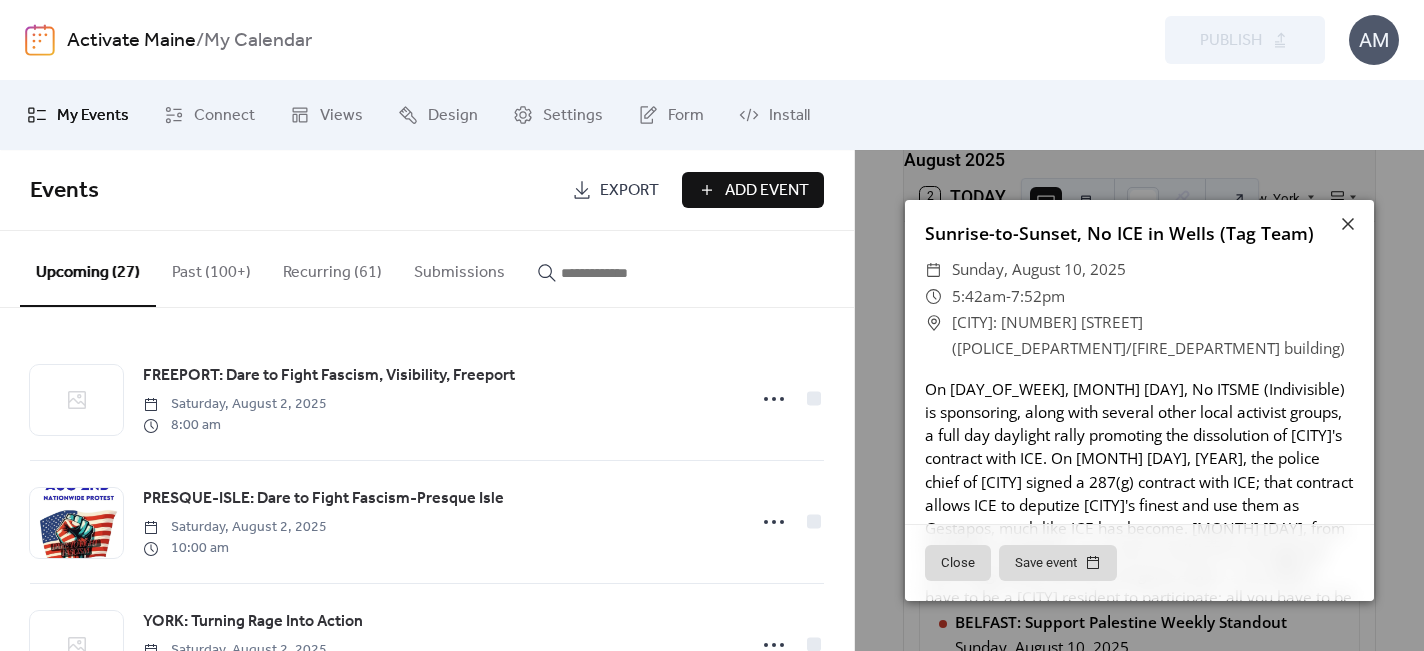 scroll, scrollTop: 28, scrollLeft: 0, axis: vertical 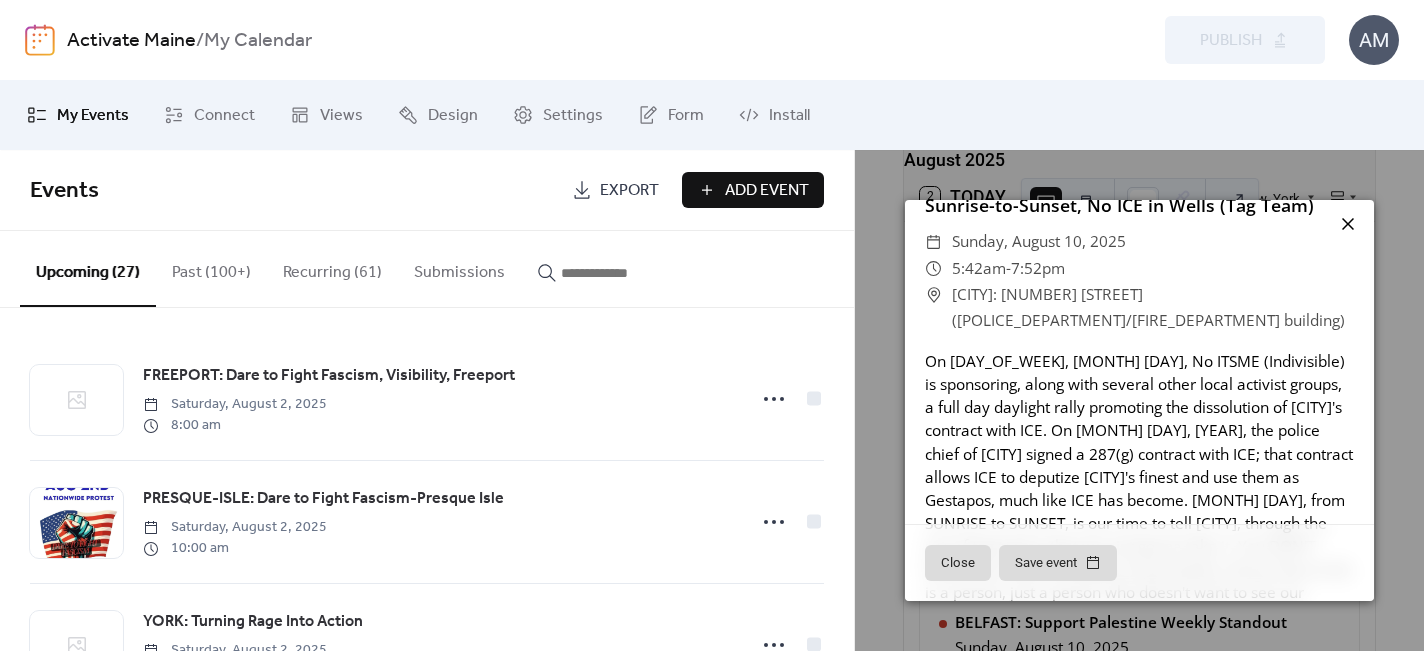 click 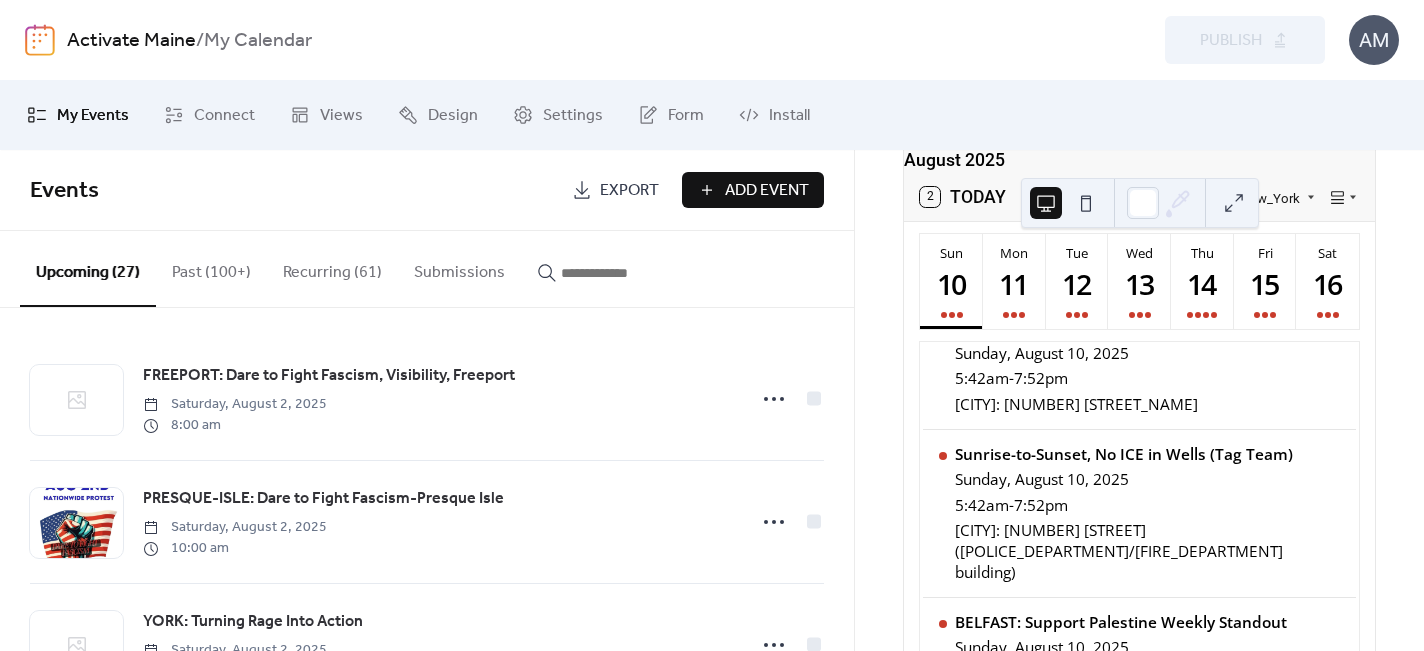 click on "Upcoming (27)" at bounding box center (88, 269) 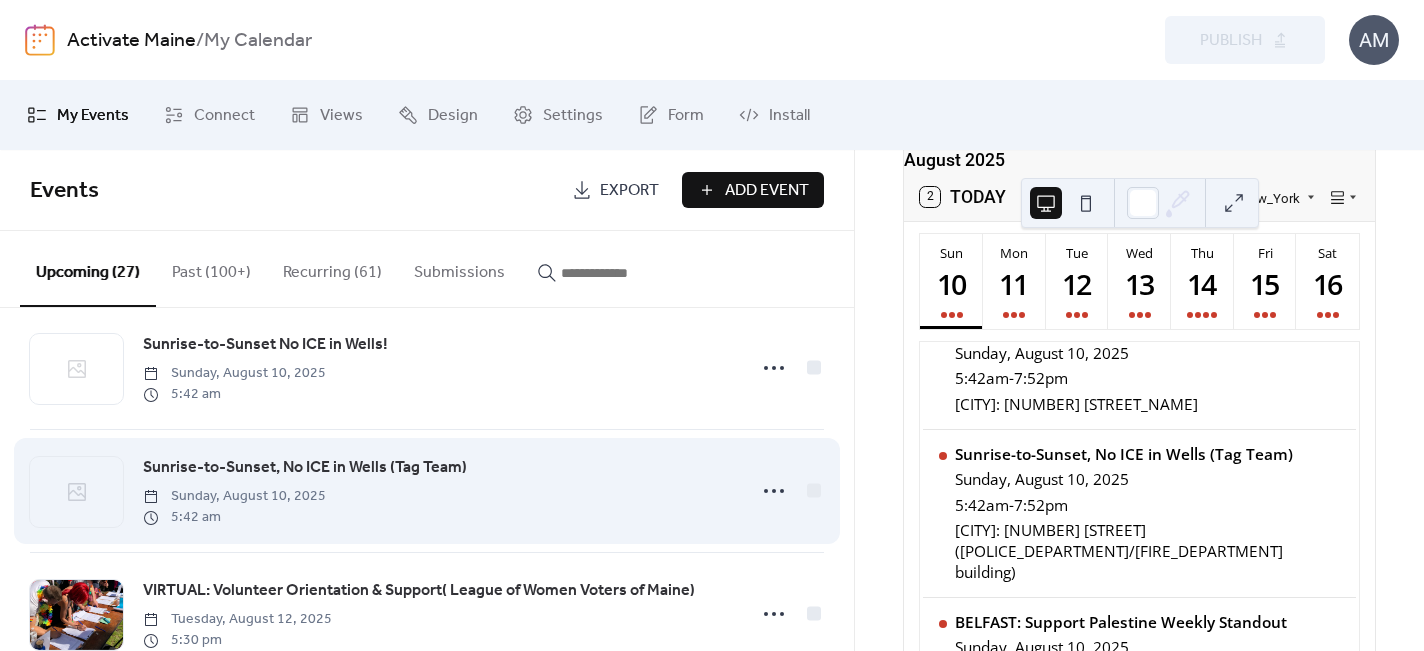 scroll, scrollTop: 1735, scrollLeft: 0, axis: vertical 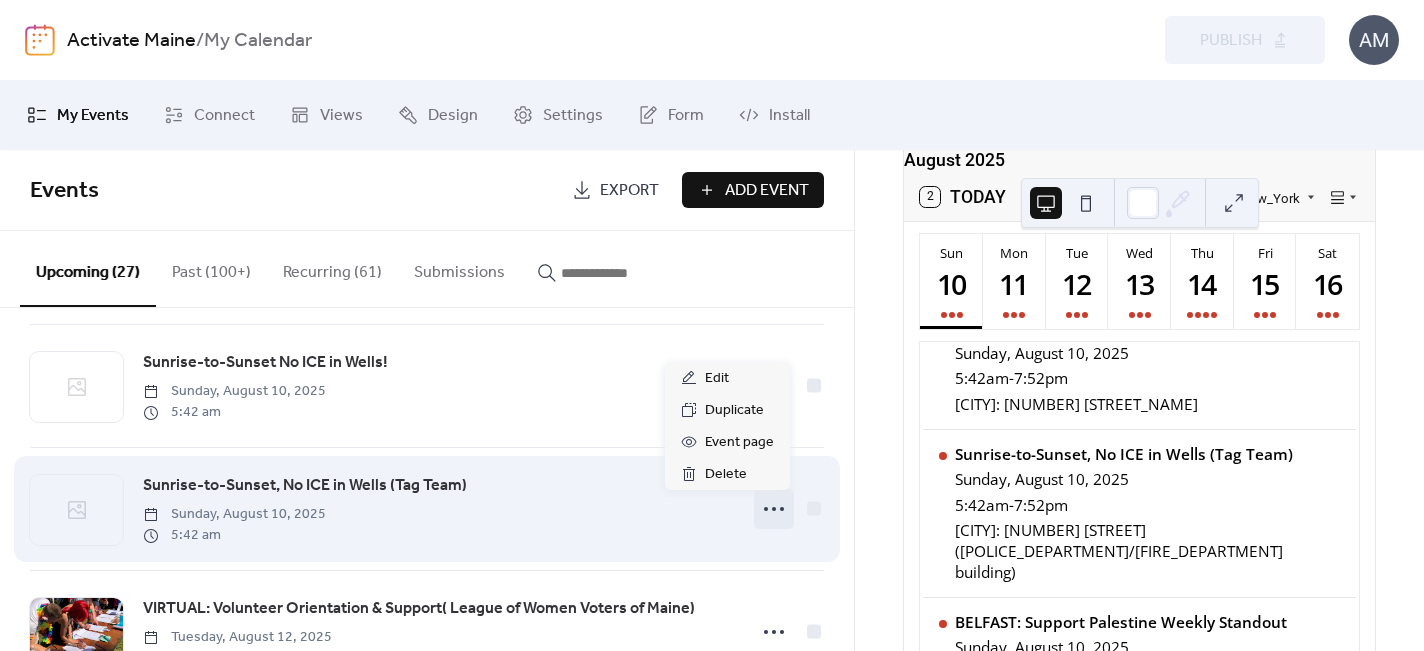 click 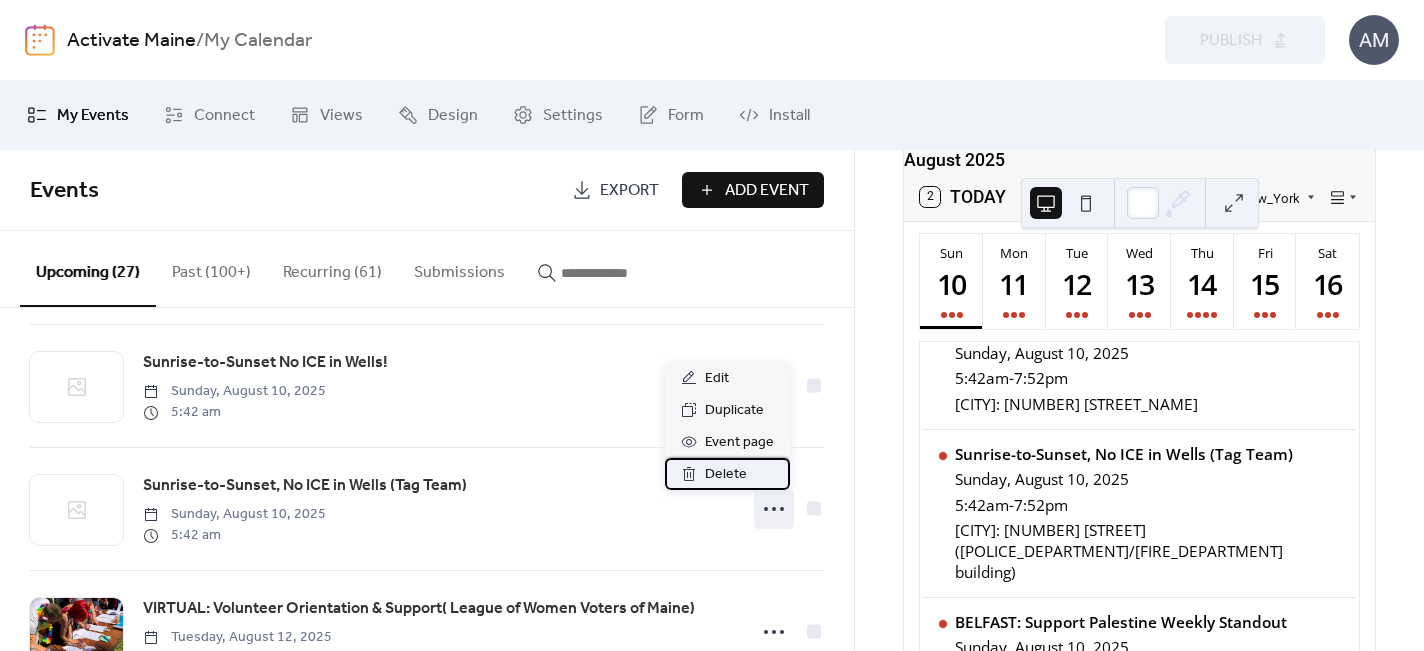click on "Delete" at bounding box center (726, 475) 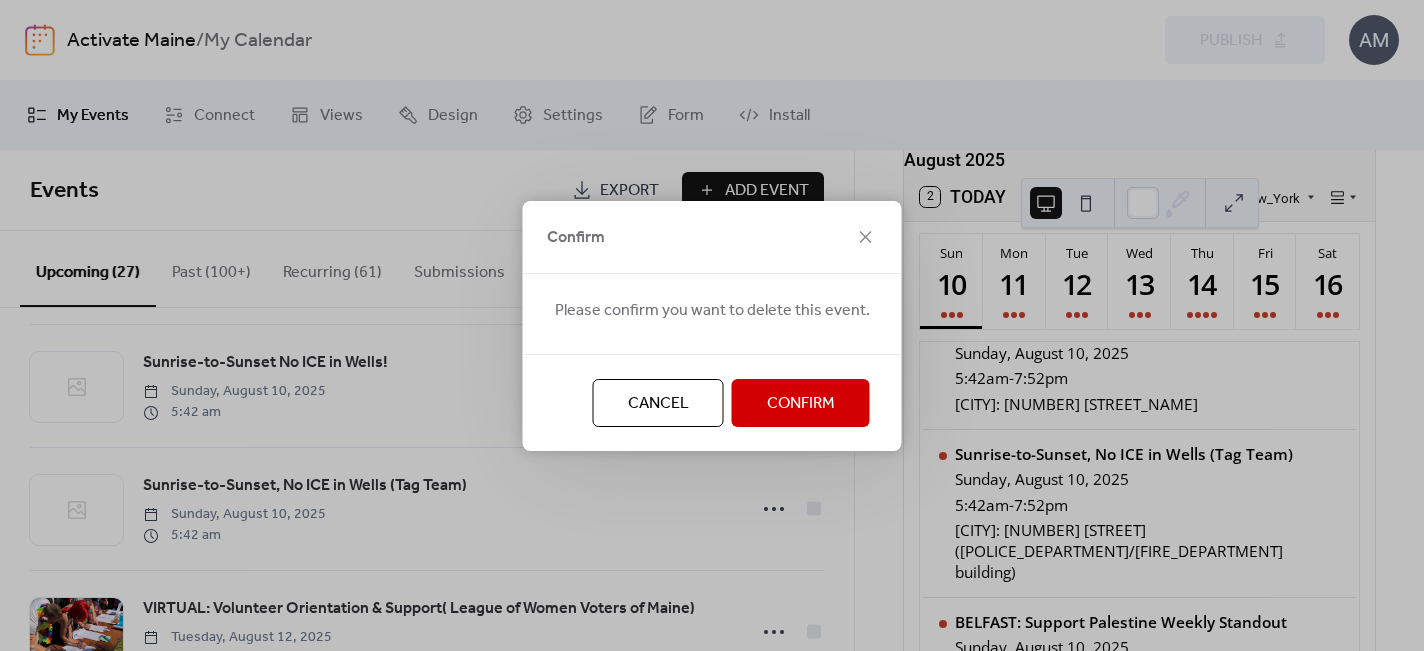 click on "Confirm" at bounding box center [801, 404] 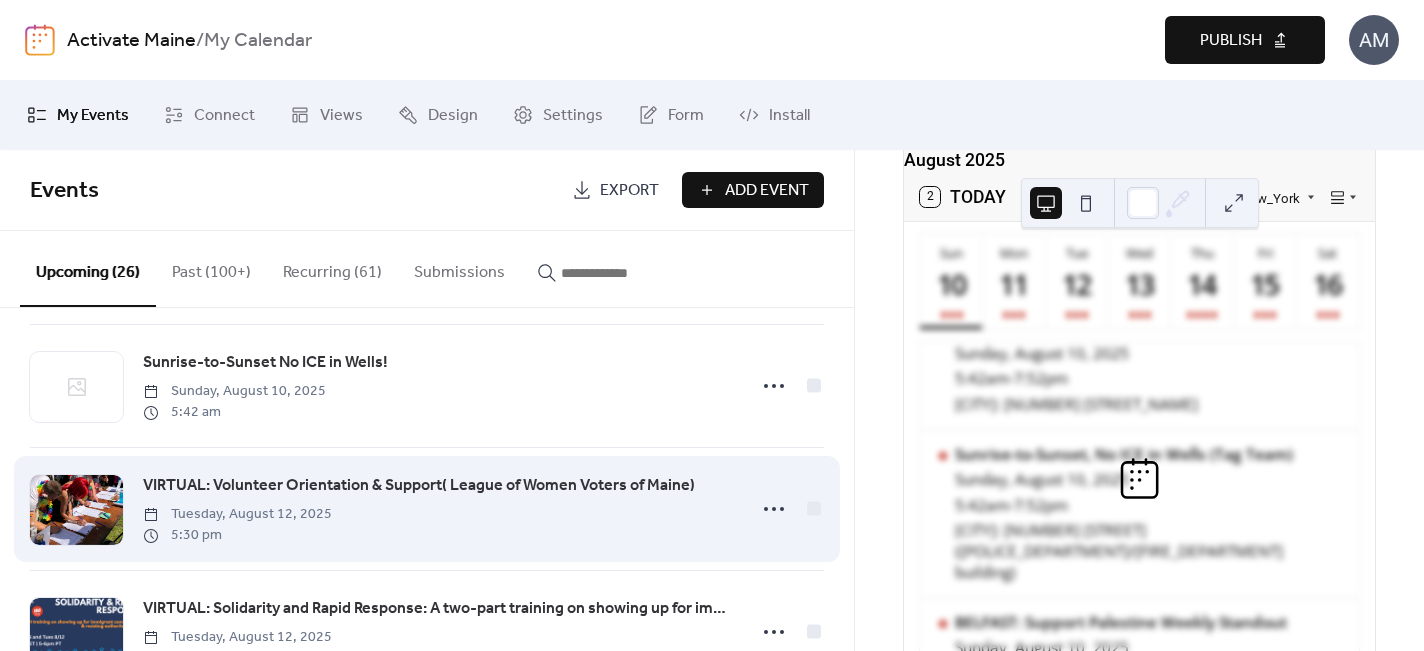 scroll, scrollTop: 0, scrollLeft: 0, axis: both 